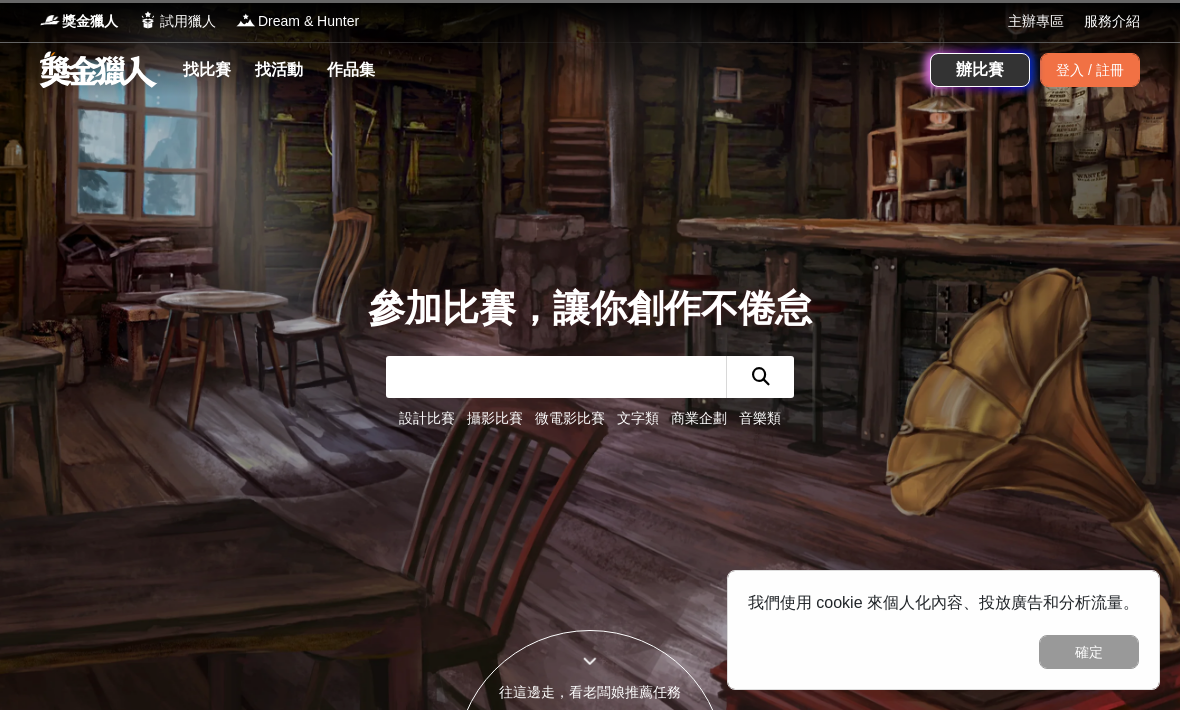 scroll, scrollTop: 0, scrollLeft: 0, axis: both 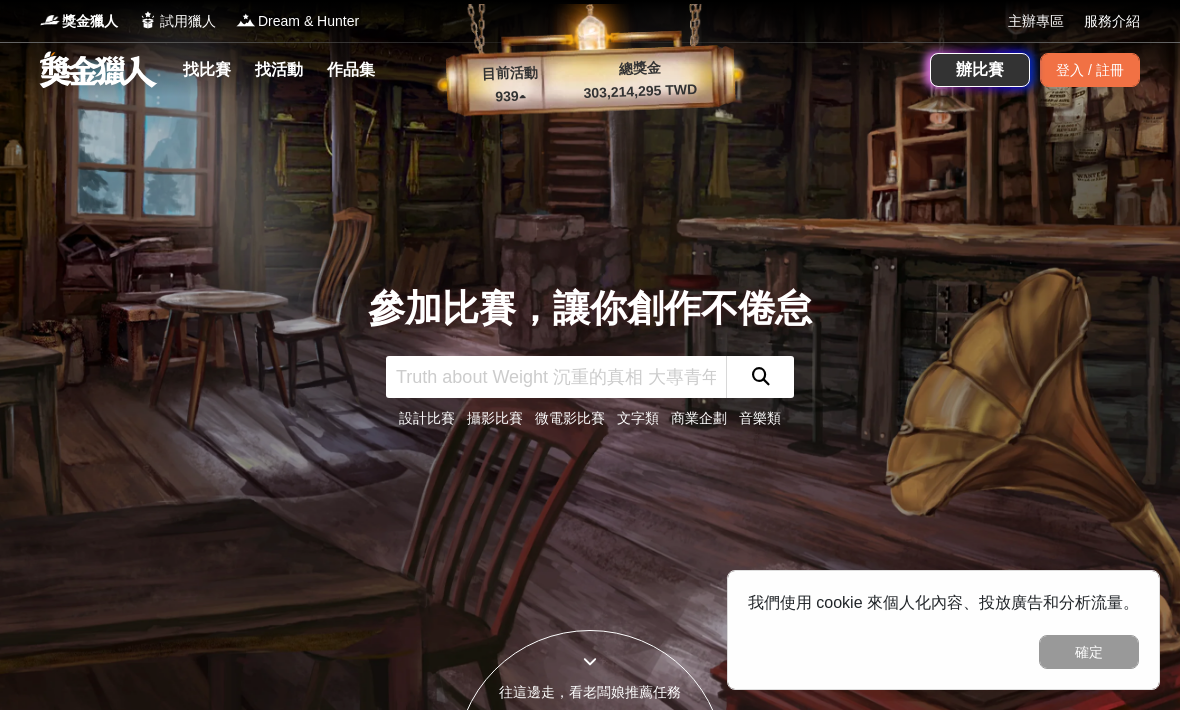 click on "登入 / 註冊" at bounding box center [1090, 70] 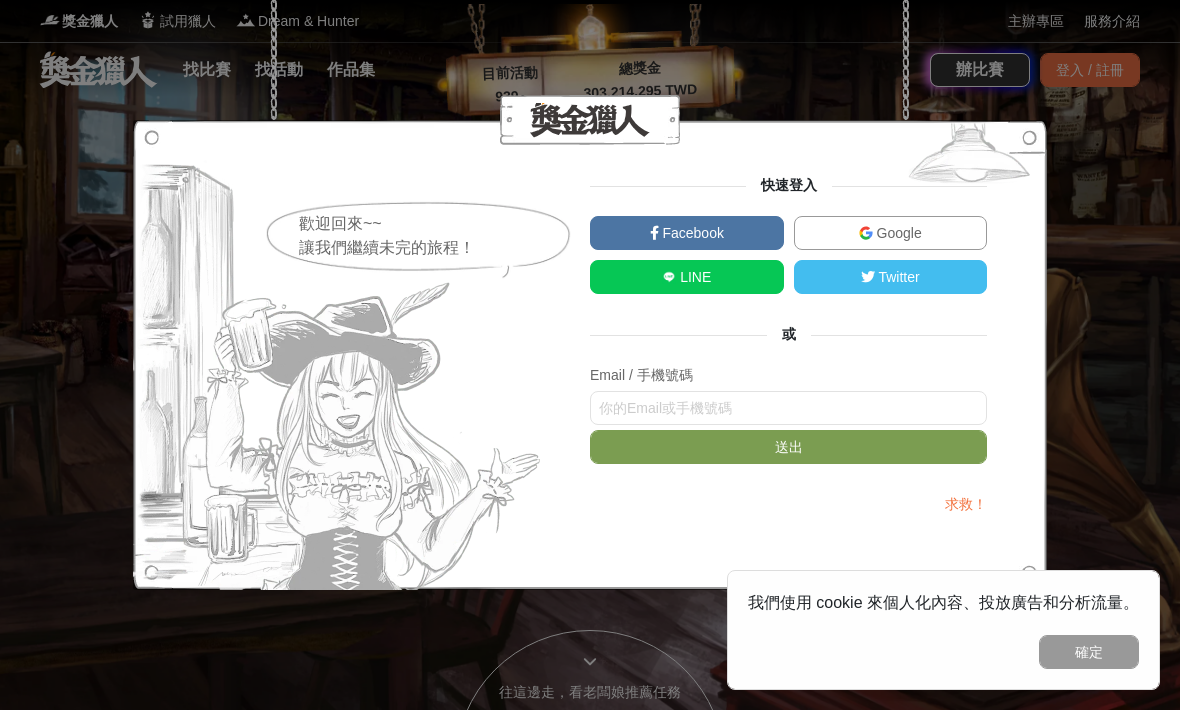 click on "Facebook" at bounding box center (687, 233) 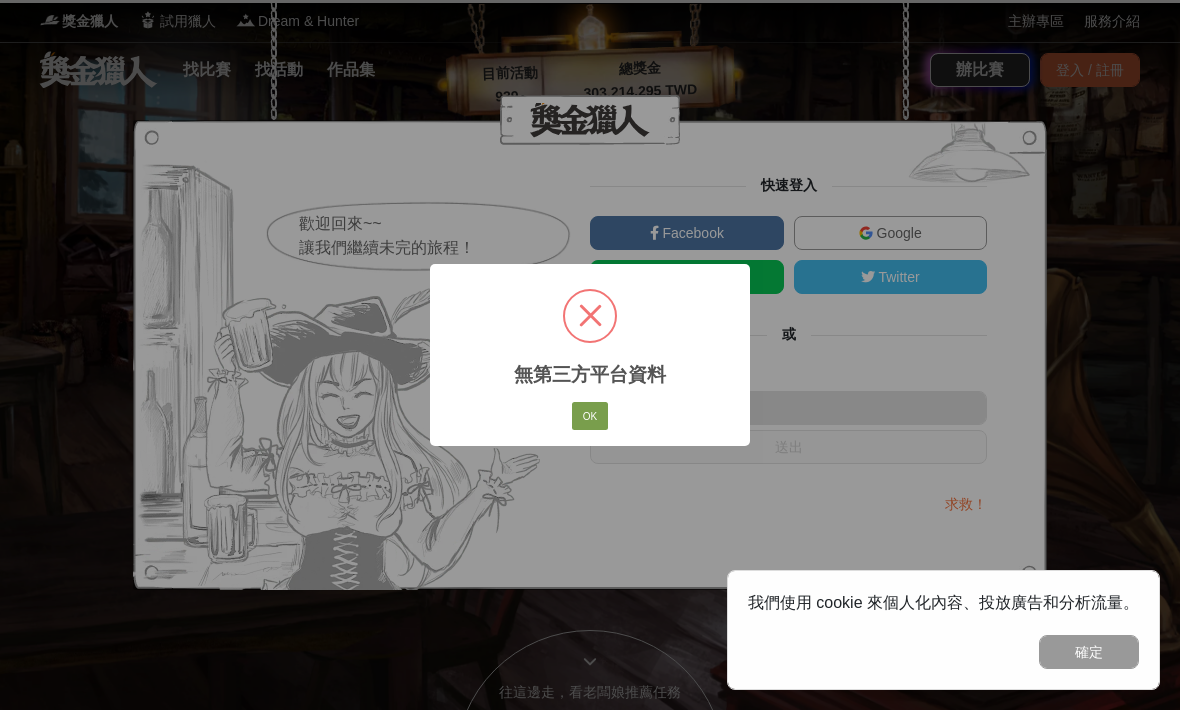 click on "OK" at bounding box center (590, 416) 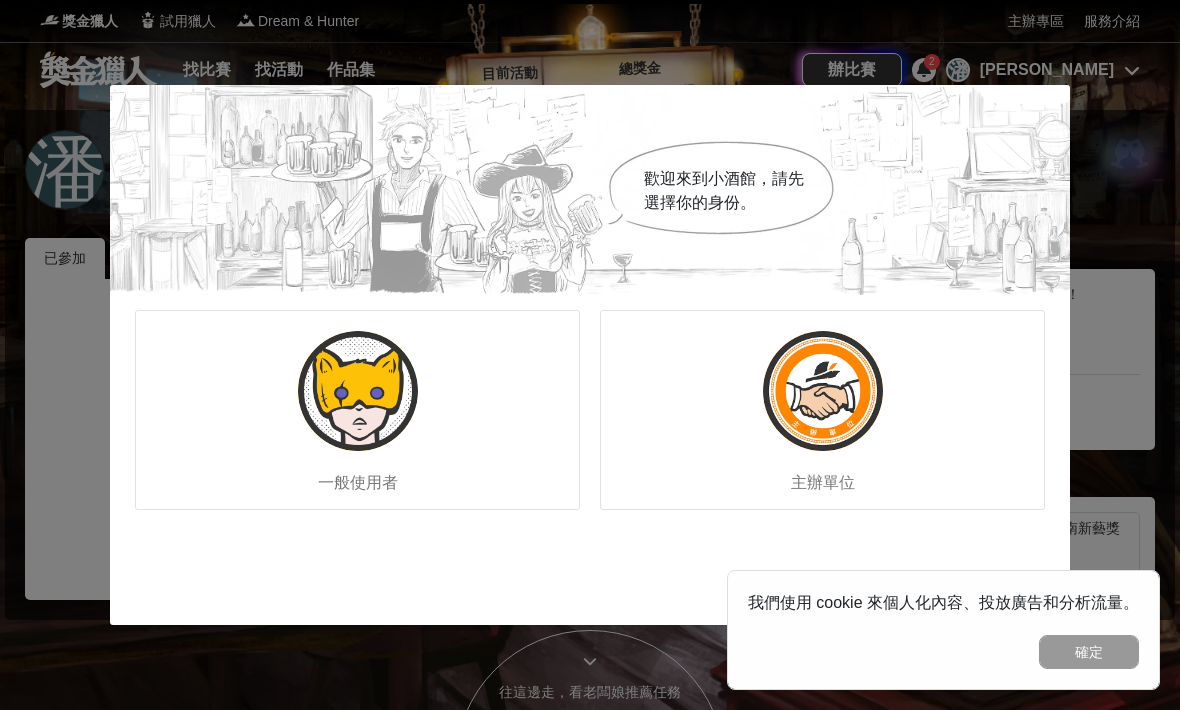 click on "一般使用者" at bounding box center [357, 410] 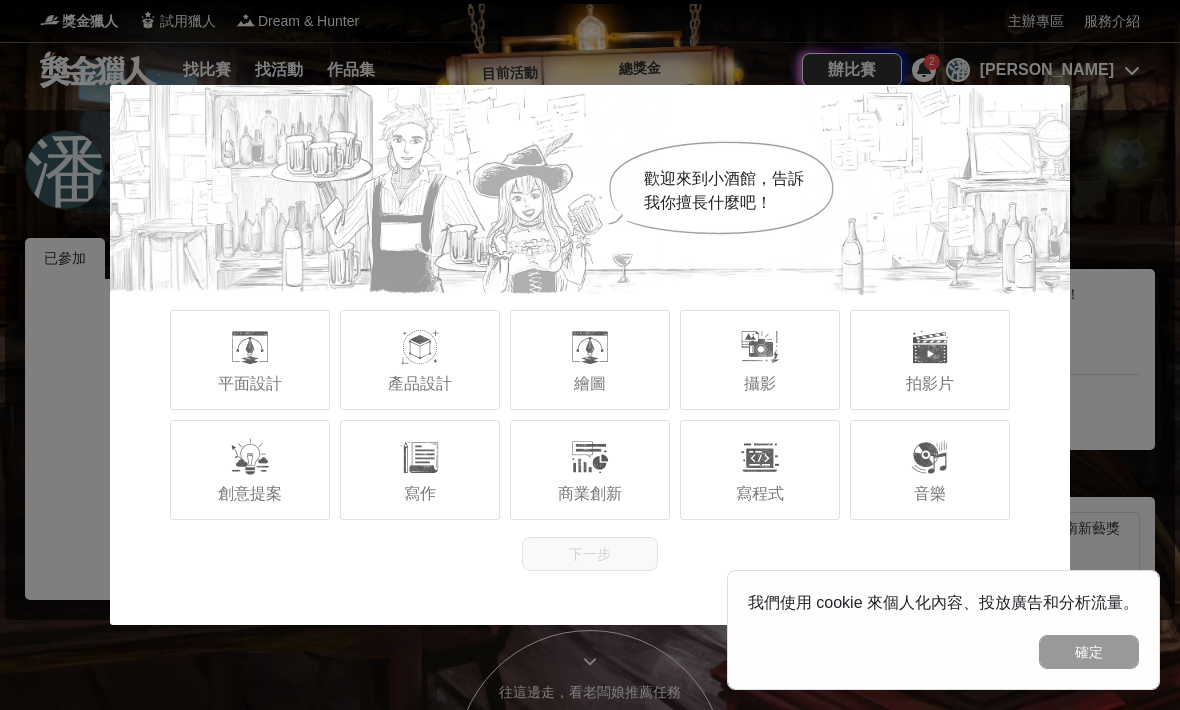 click on "寫作" at bounding box center [420, 470] 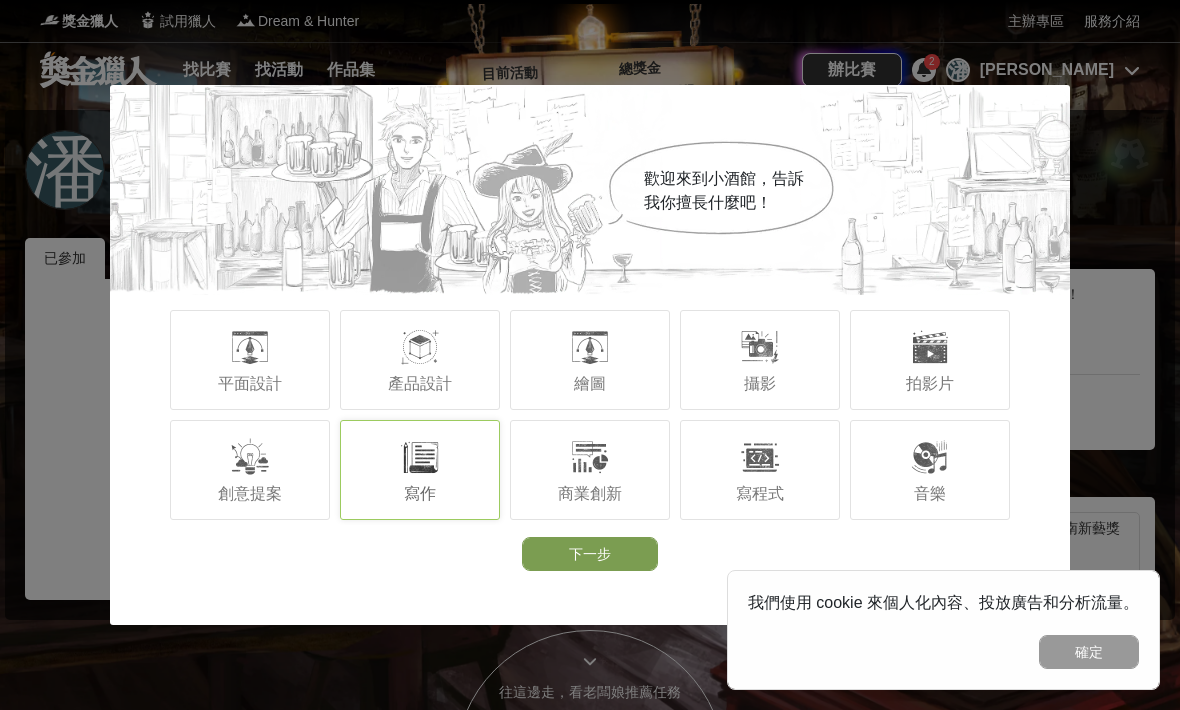 click on "創意提案" at bounding box center (250, 470) 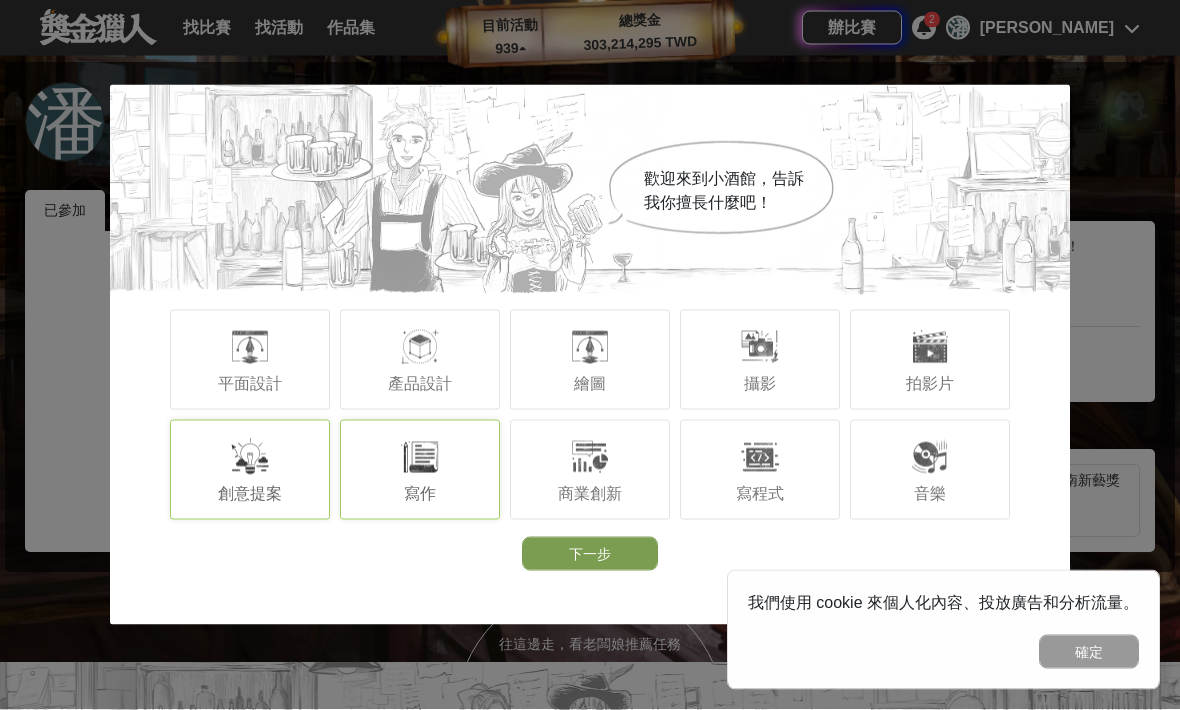 scroll, scrollTop: 47, scrollLeft: 0, axis: vertical 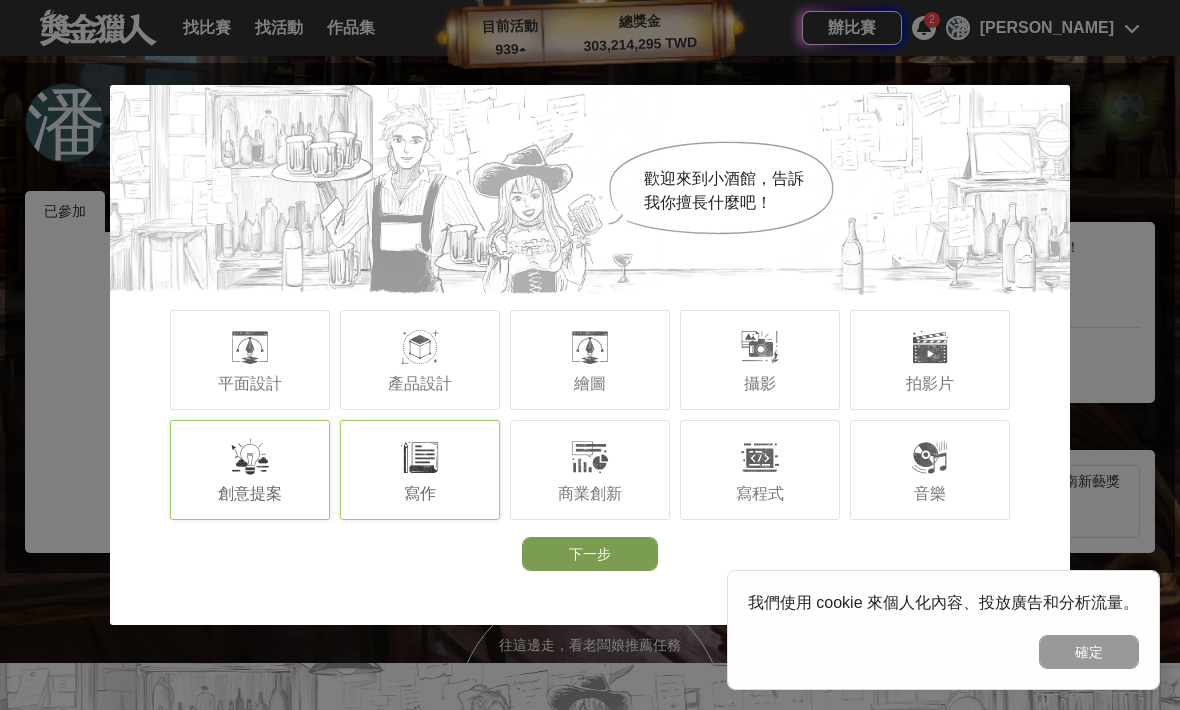 click at bounding box center [760, 347] 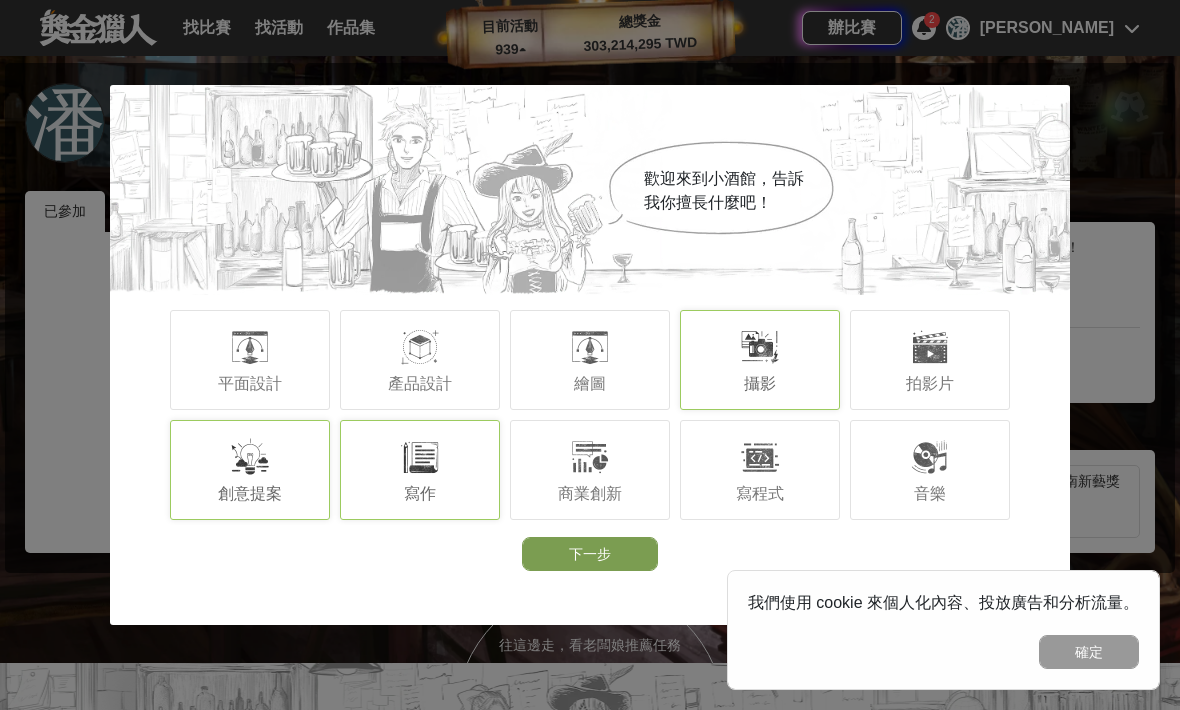 click on "下一步" at bounding box center (590, 554) 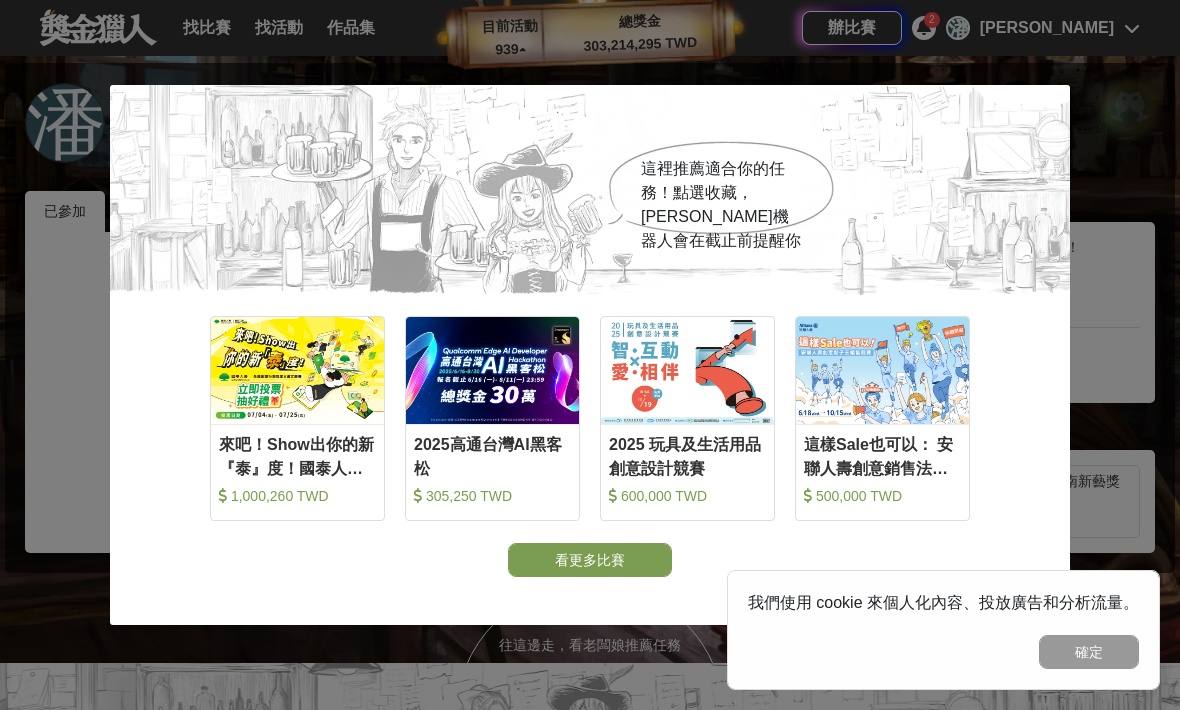 click on "看更多比賽" at bounding box center (590, 560) 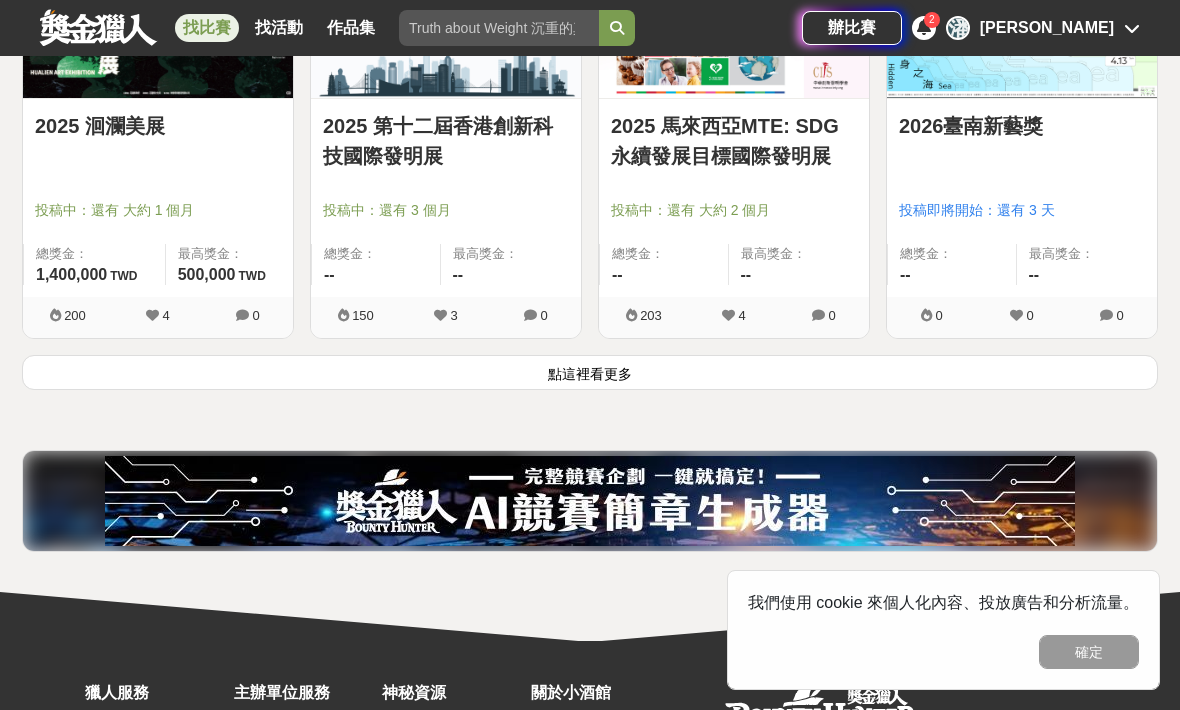 scroll, scrollTop: 489, scrollLeft: 0, axis: vertical 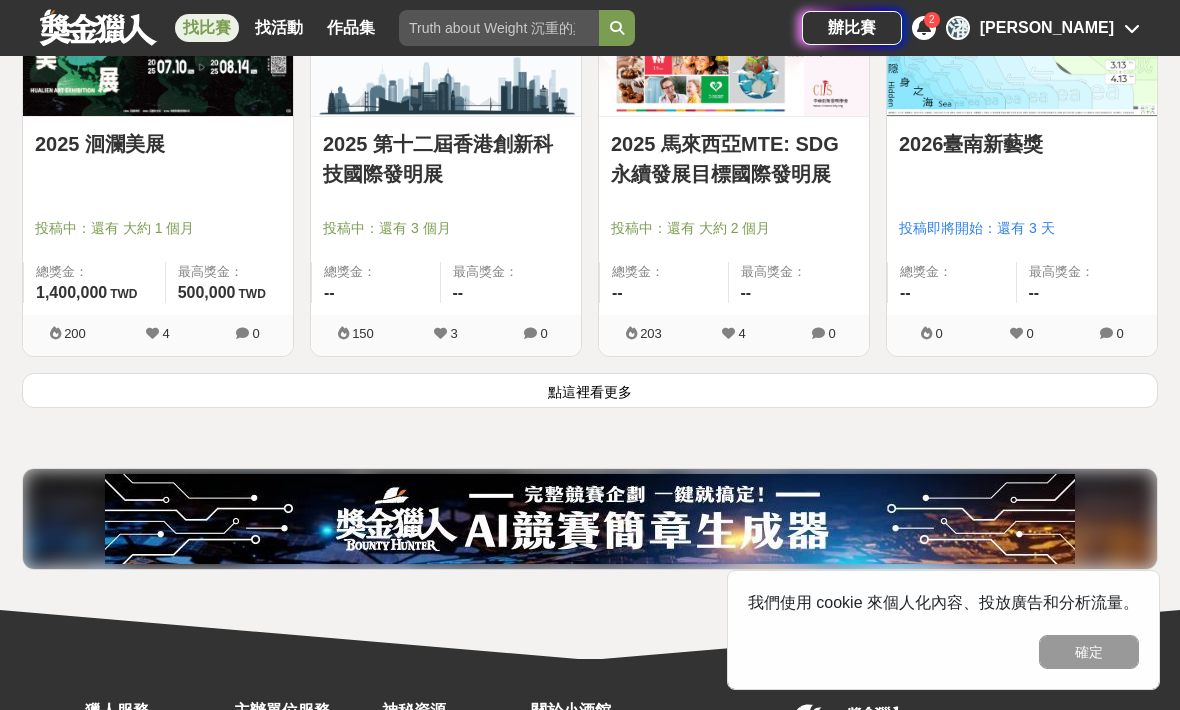 click on "點這裡看更多" at bounding box center [590, 390] 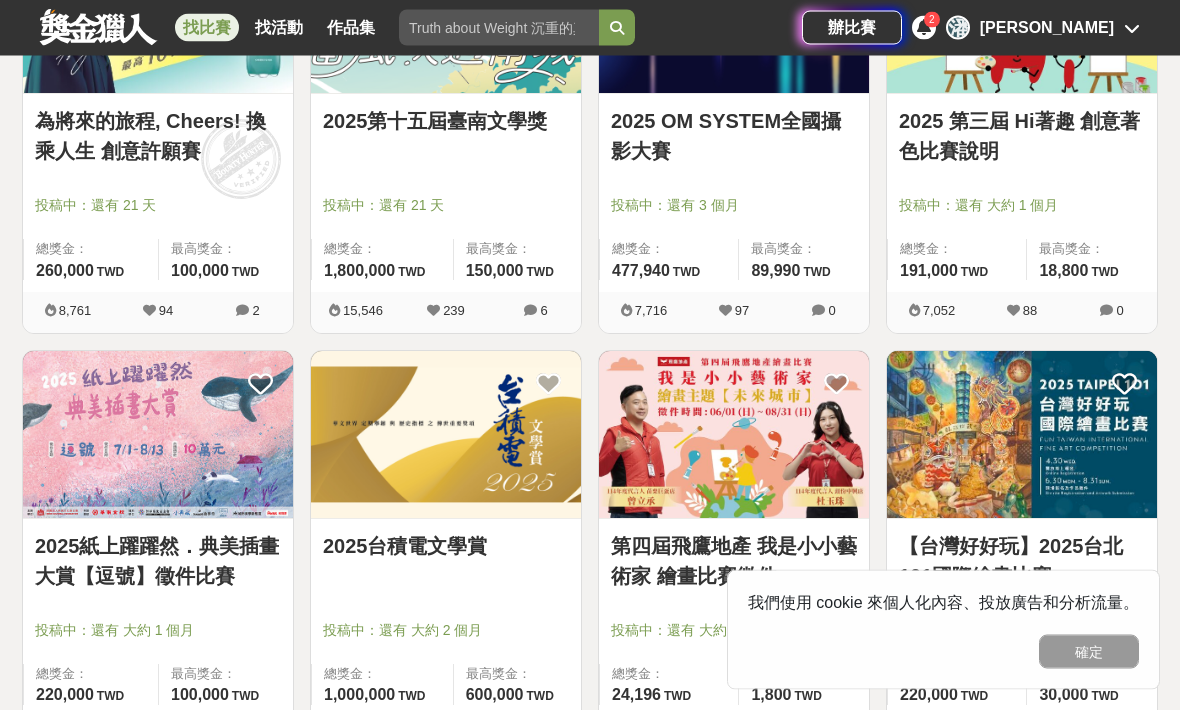scroll, scrollTop: 939, scrollLeft: 0, axis: vertical 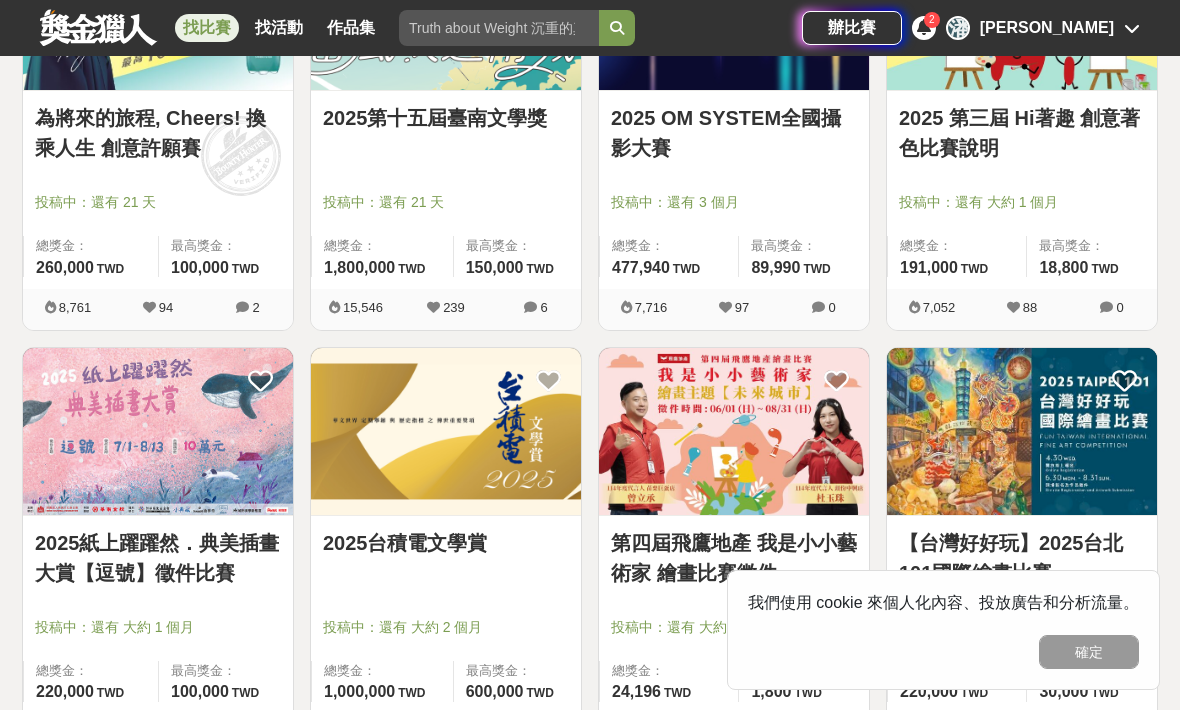 click on "2025台積電文學賞" at bounding box center [446, 543] 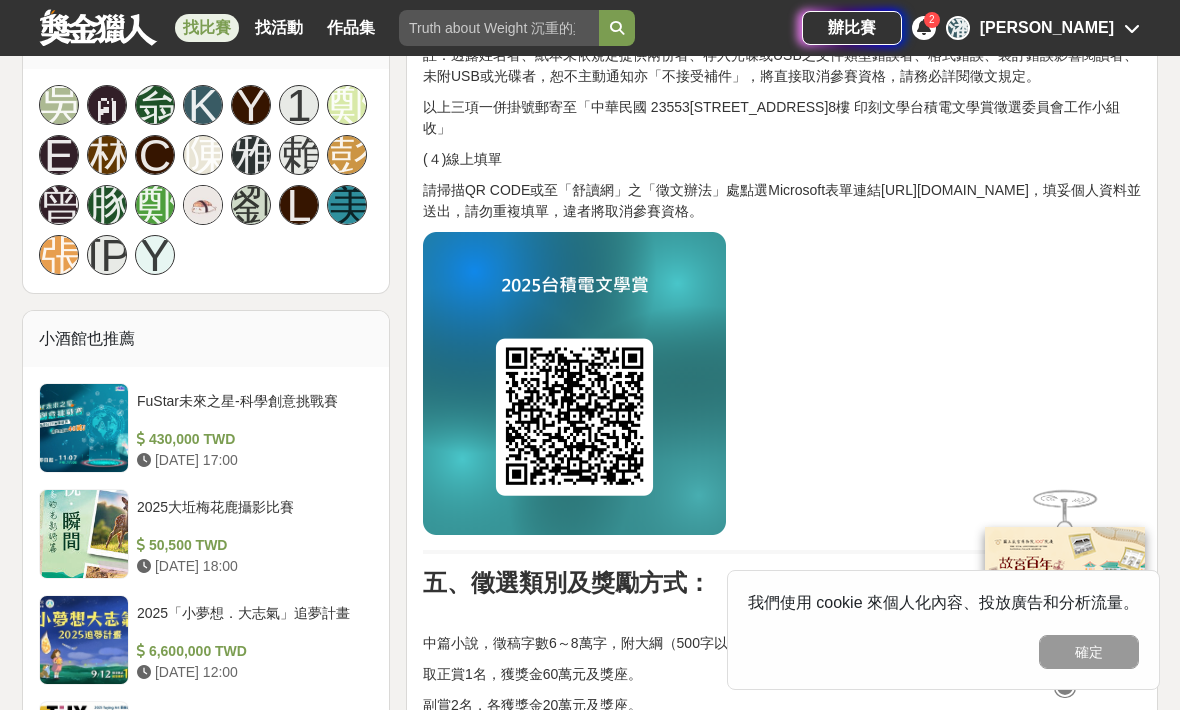 scroll, scrollTop: 1376, scrollLeft: 0, axis: vertical 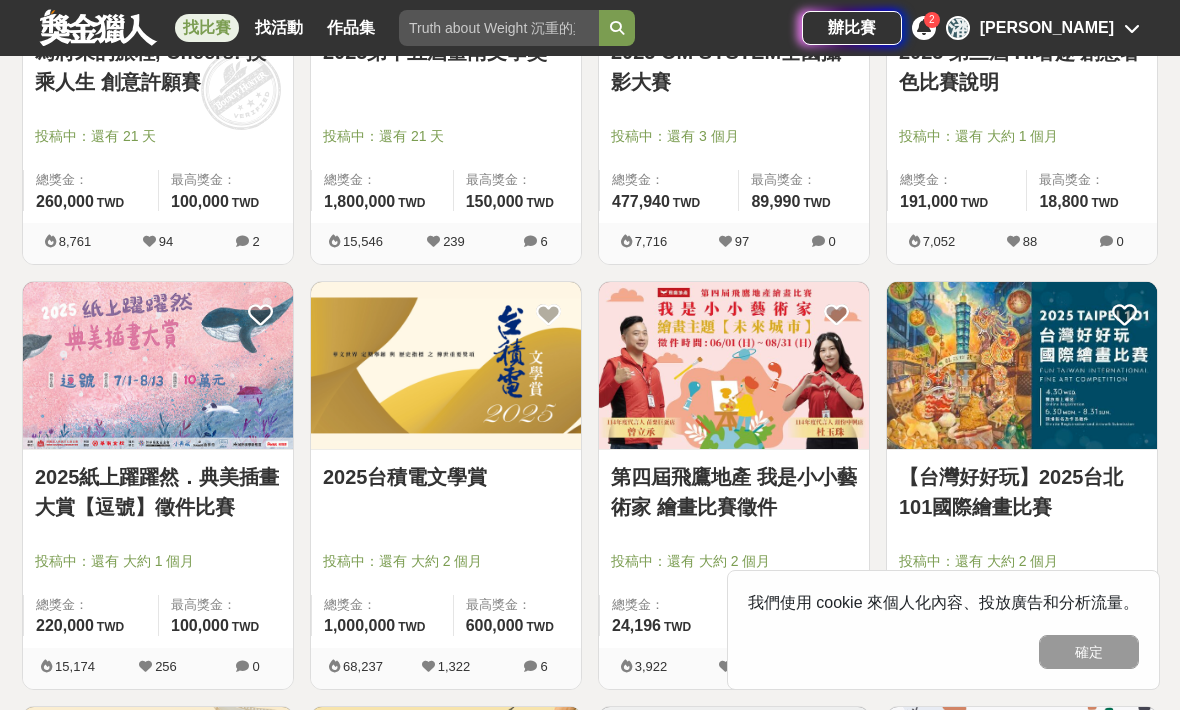 click on "投稿中：還有 21 天" at bounding box center [446, 136] 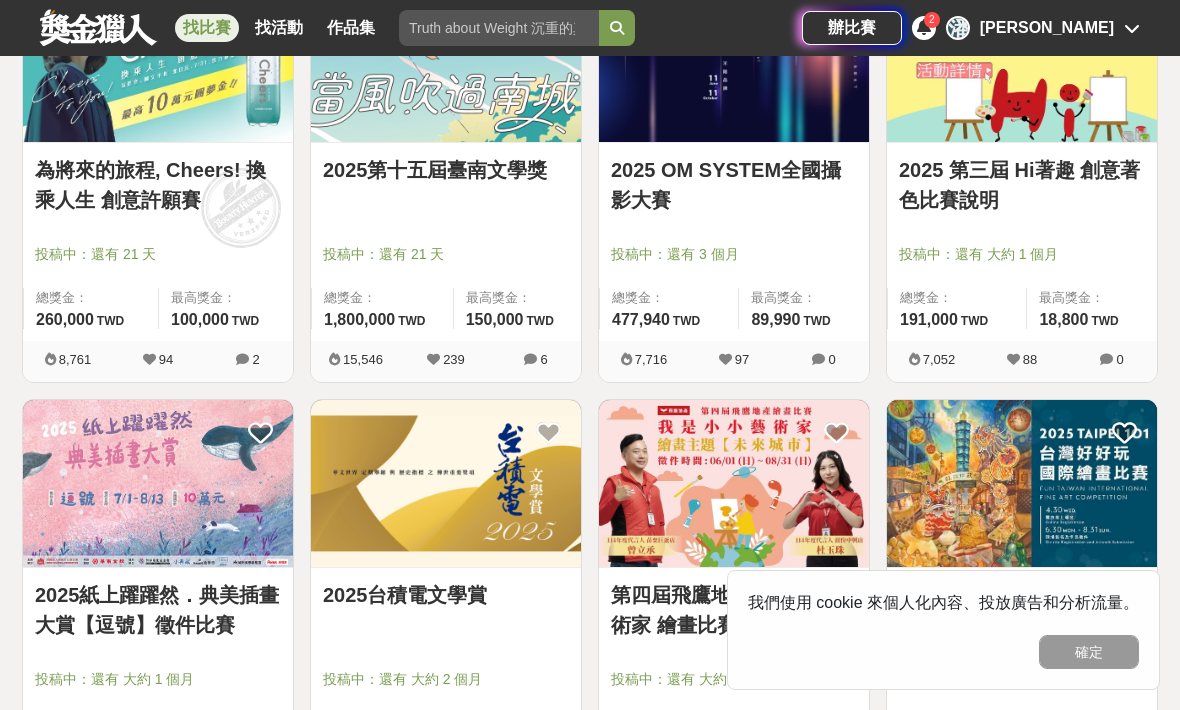 scroll, scrollTop: 777, scrollLeft: 0, axis: vertical 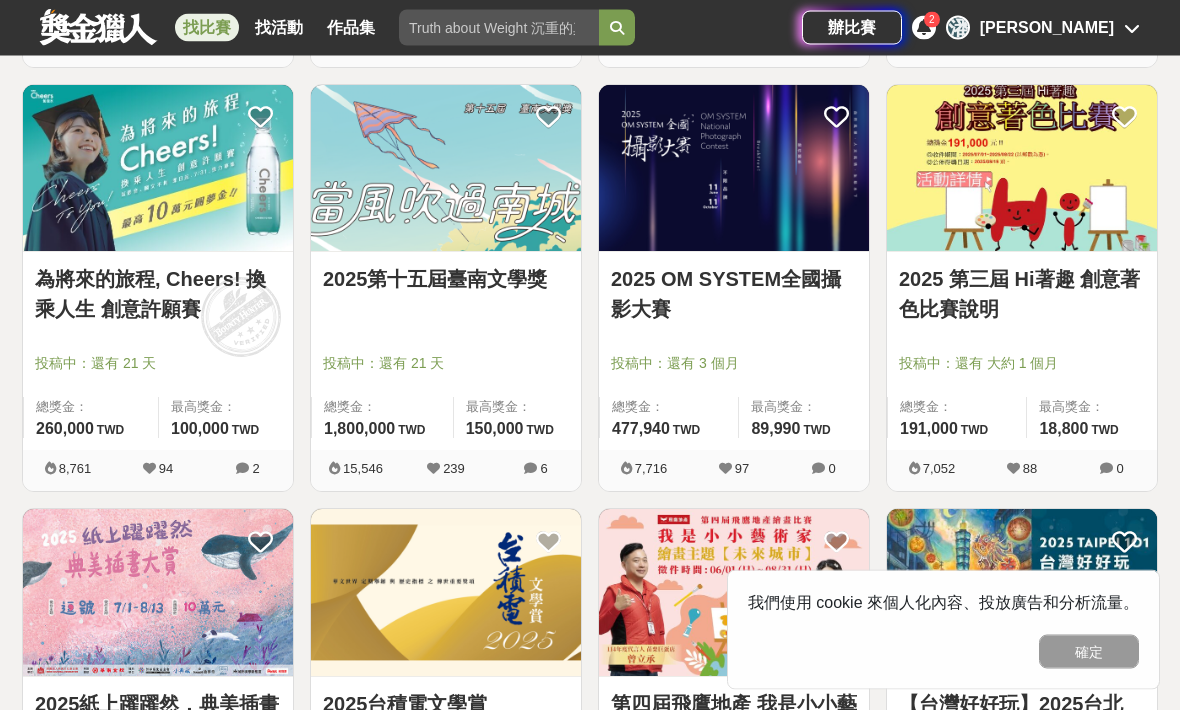 click at bounding box center (446, 169) 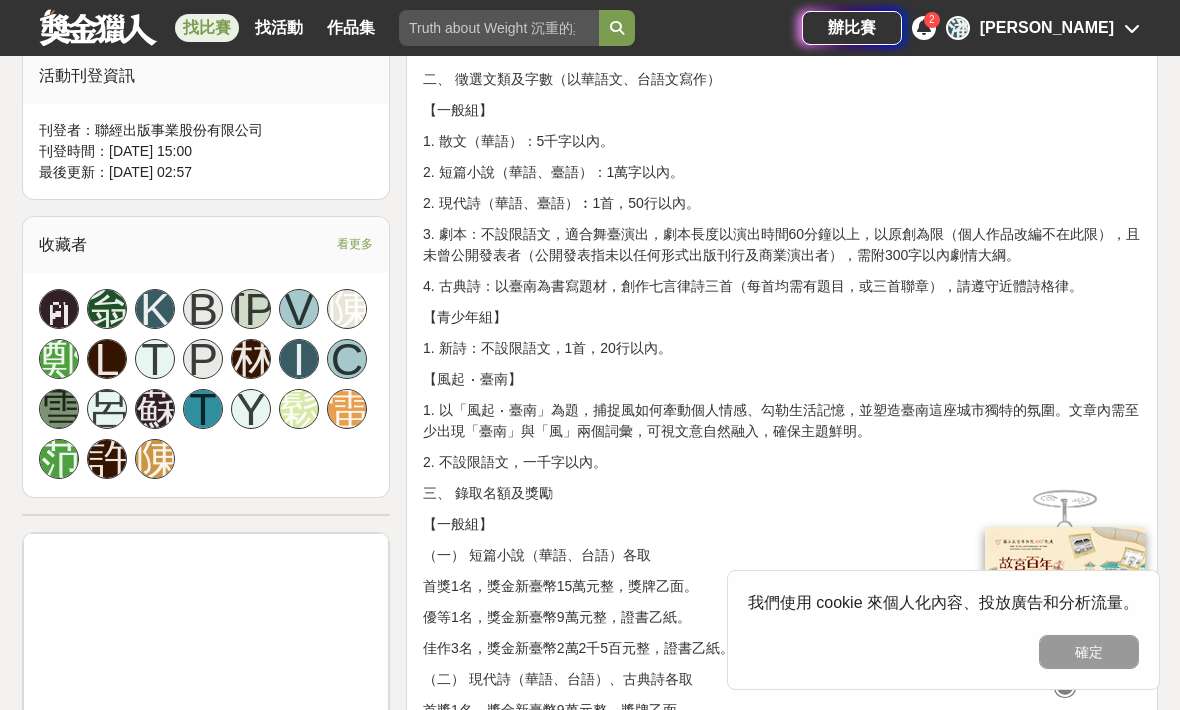 scroll, scrollTop: 1080, scrollLeft: 0, axis: vertical 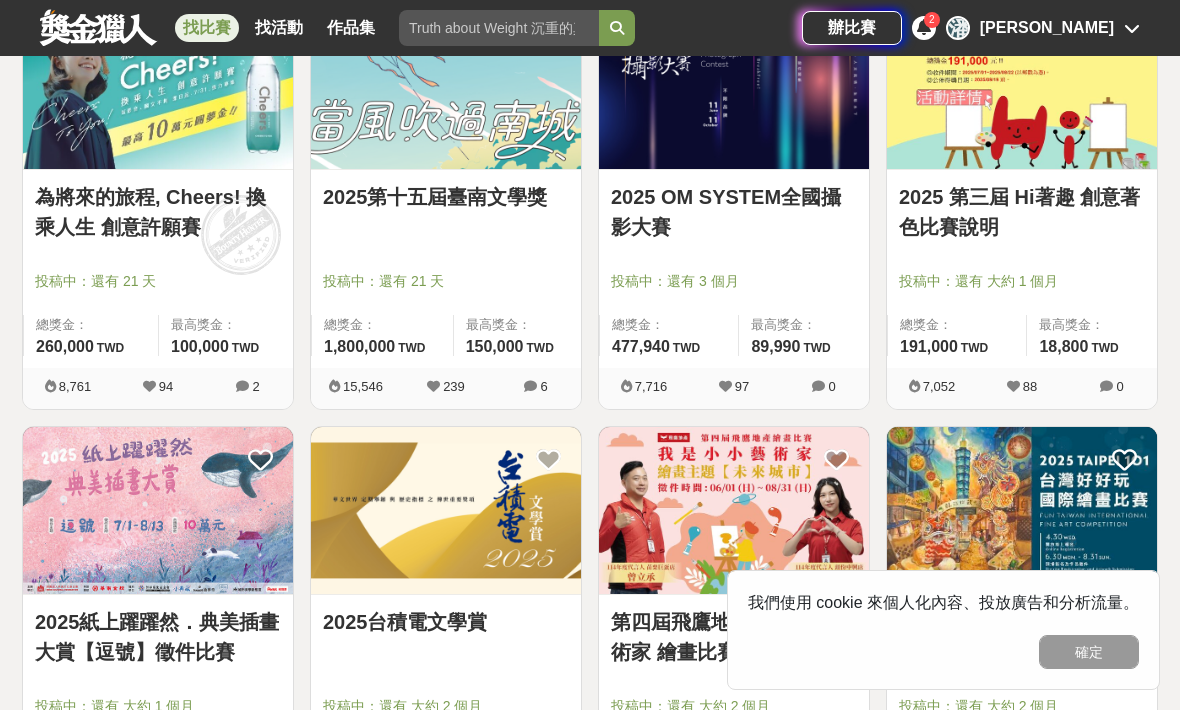 click on "2025 OM SYSTEM全國攝影大賽" at bounding box center (734, 212) 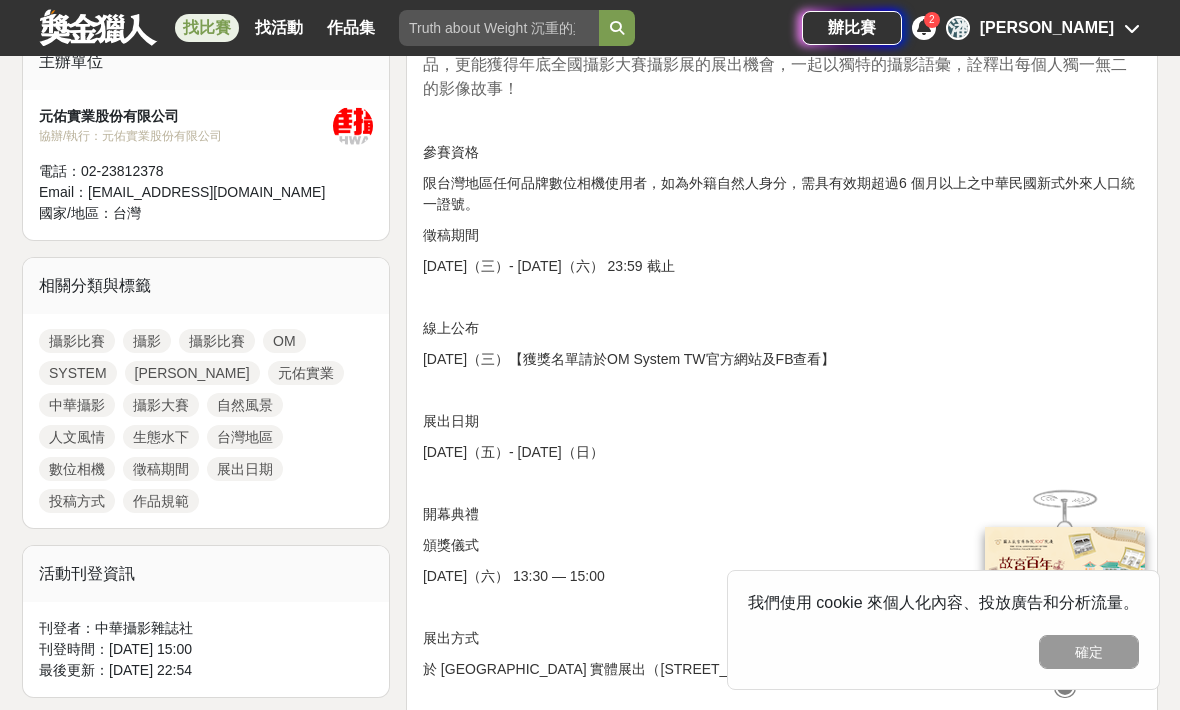 scroll, scrollTop: 838, scrollLeft: 0, axis: vertical 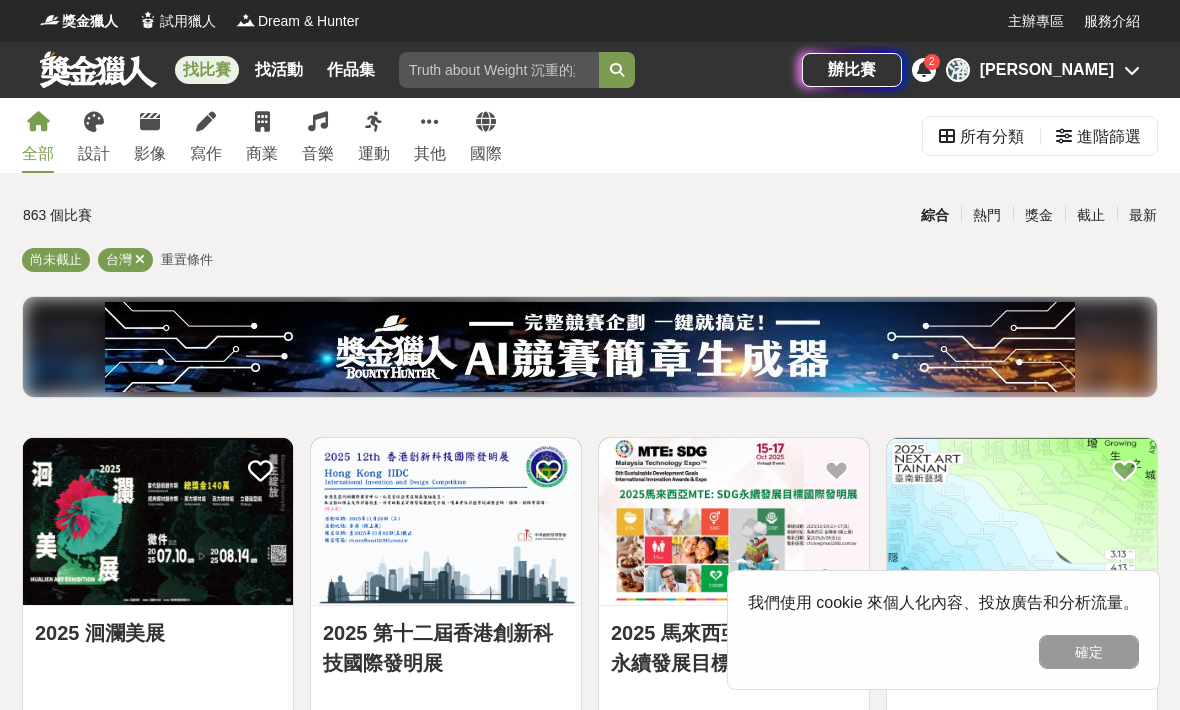click on "寫作" at bounding box center [206, 135] 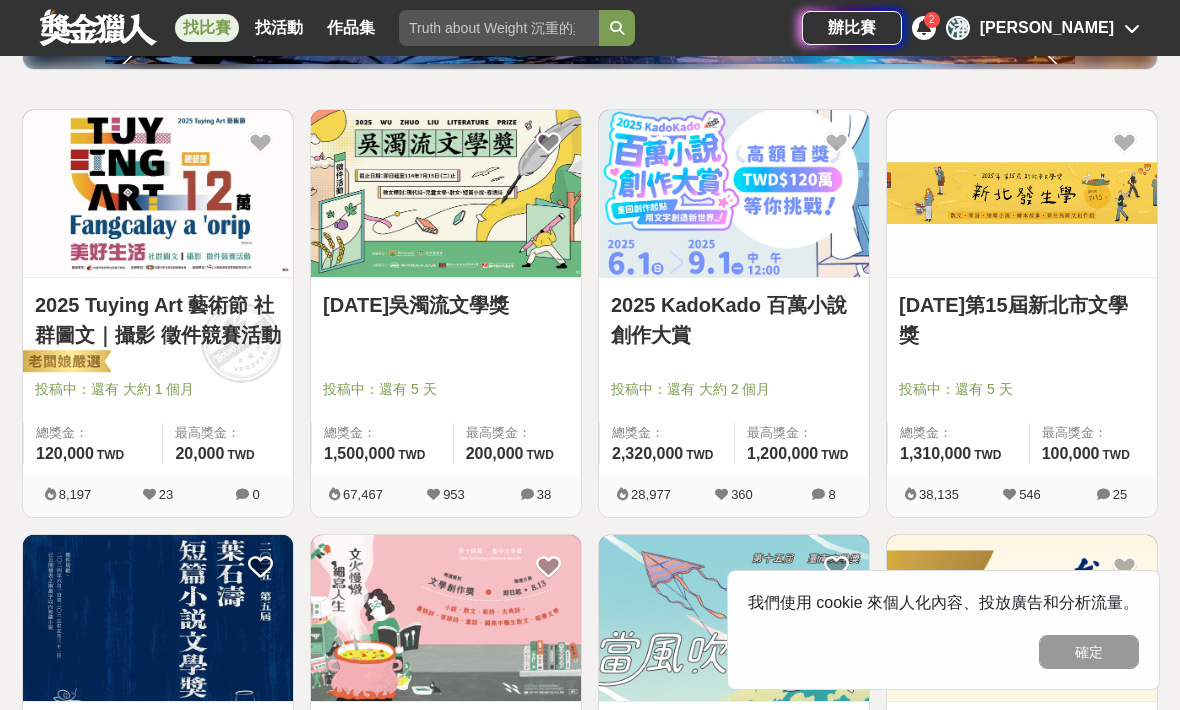 scroll, scrollTop: 325, scrollLeft: 0, axis: vertical 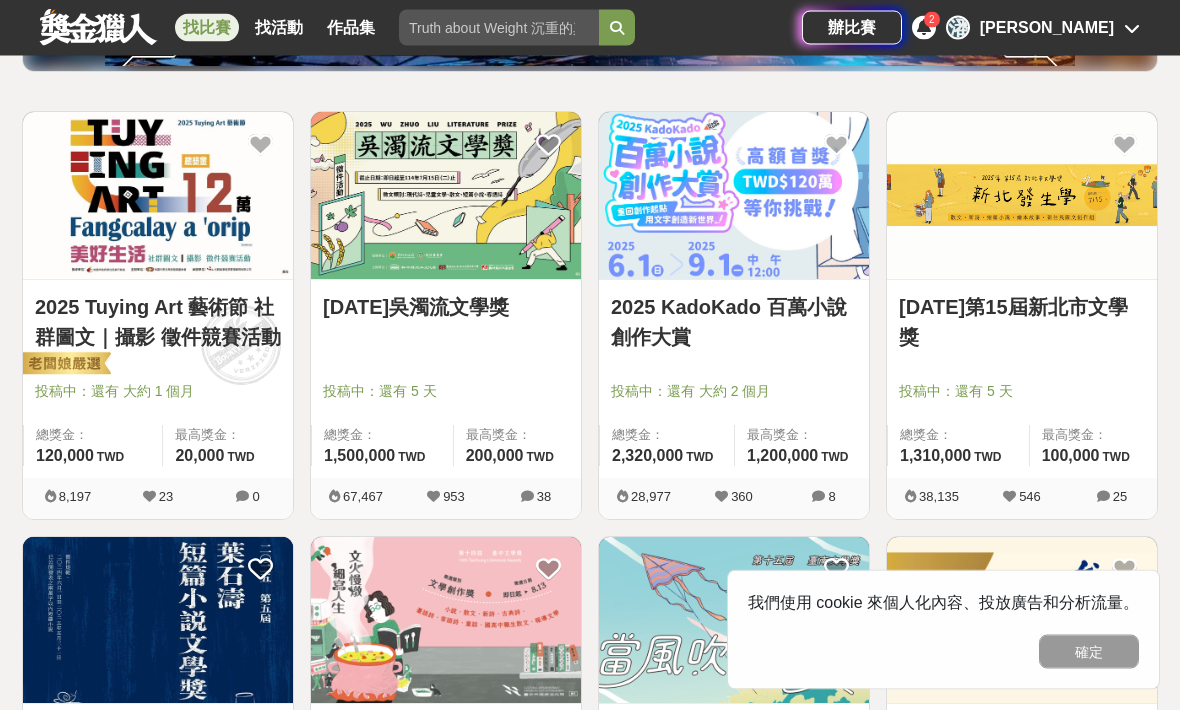 click on "[DATE]吳濁流文學獎" at bounding box center [446, 308] 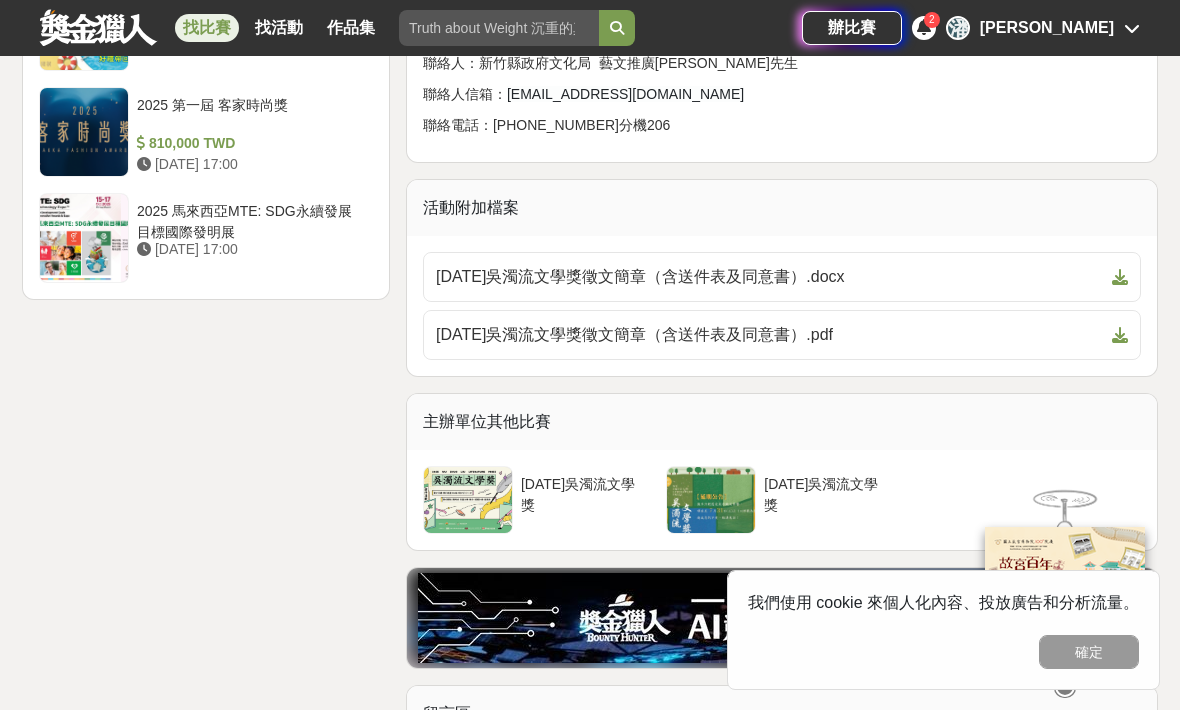 scroll, scrollTop: 2725, scrollLeft: 0, axis: vertical 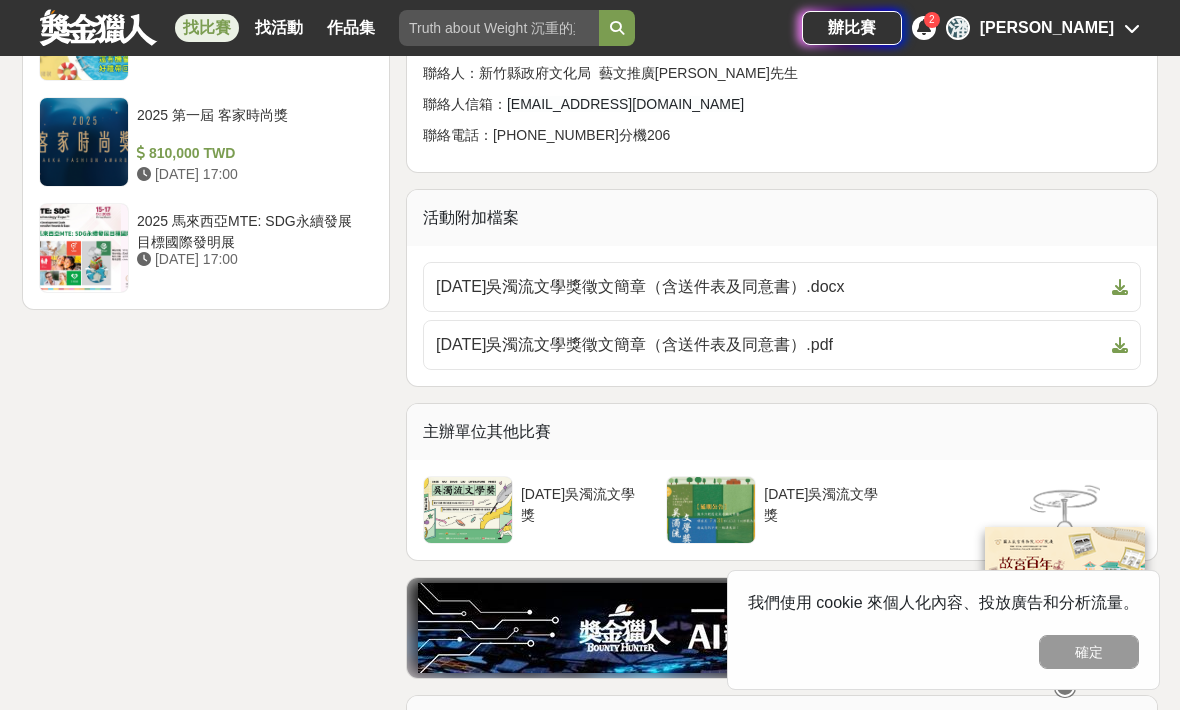 click on "[DATE]吳濁流文學獎徵文簡章（含送件表及同意書）.pdf" at bounding box center [770, 345] 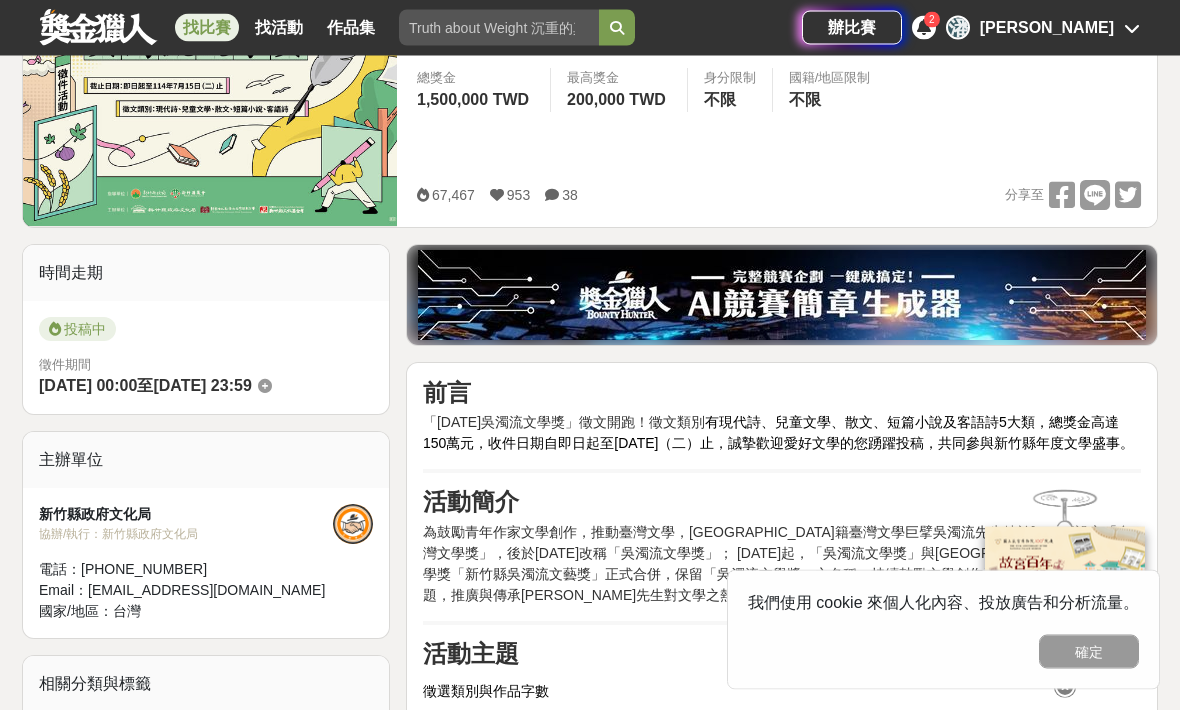scroll, scrollTop: 311, scrollLeft: 0, axis: vertical 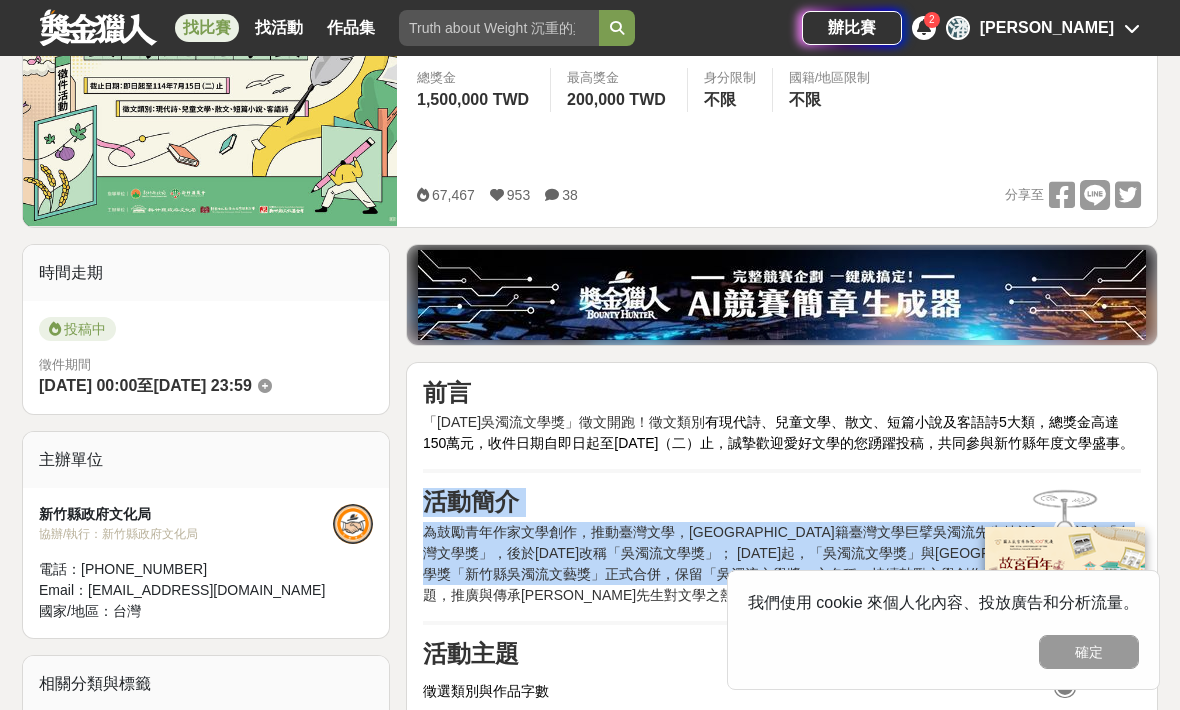 click at bounding box center (782, 623) 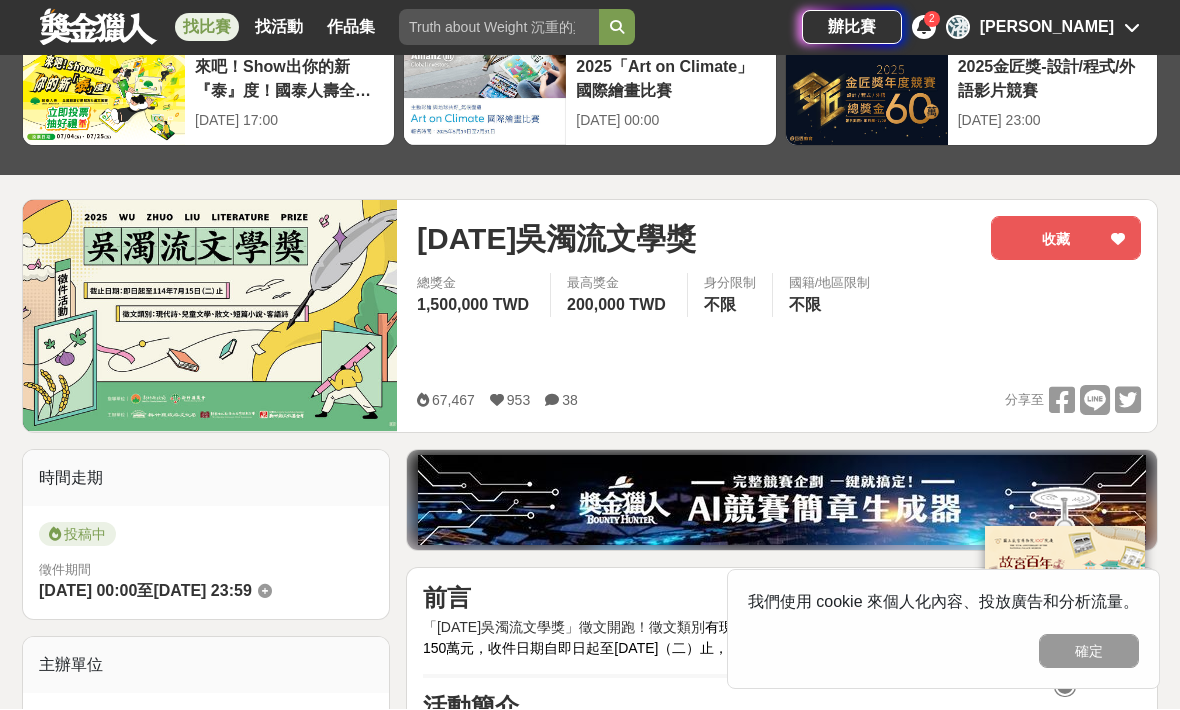 scroll, scrollTop: 106, scrollLeft: 0, axis: vertical 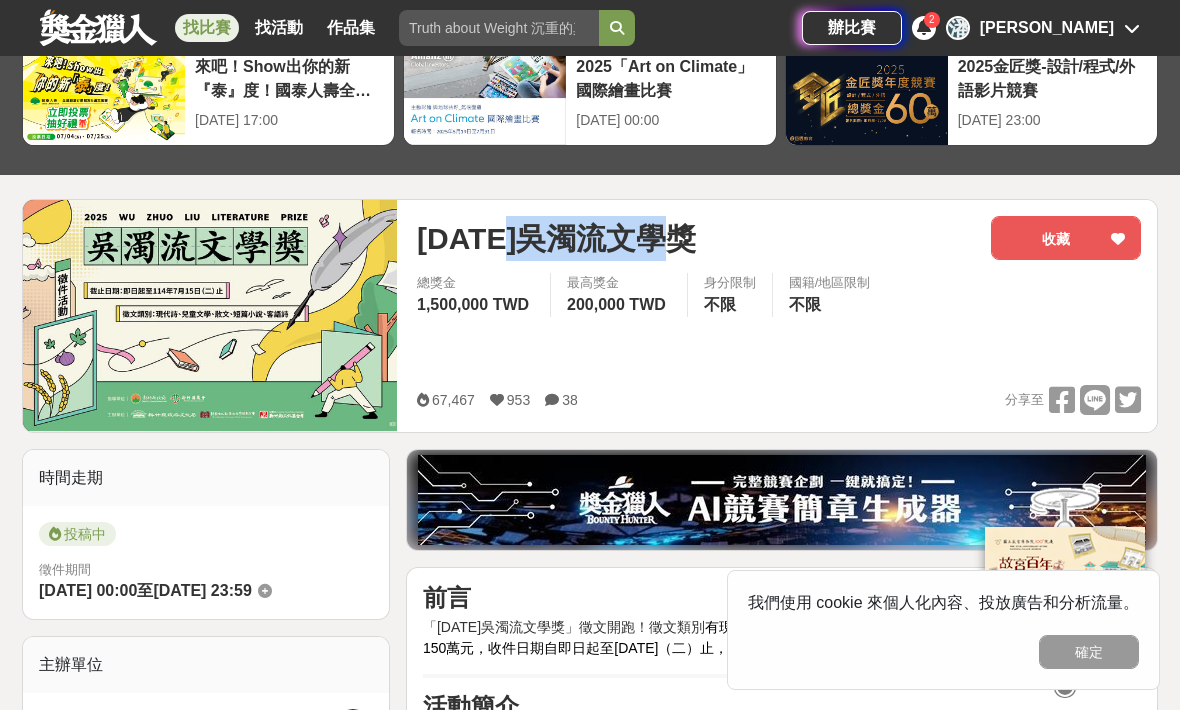 copy on "吳濁流文學獎" 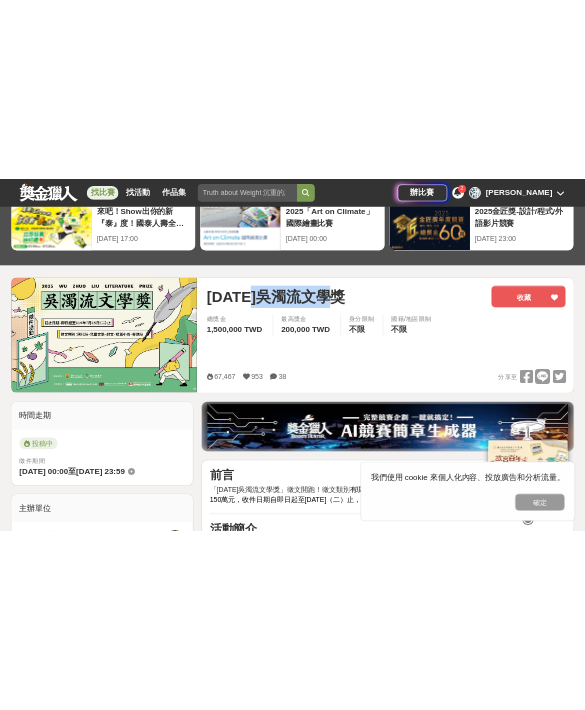 scroll, scrollTop: 0, scrollLeft: 0, axis: both 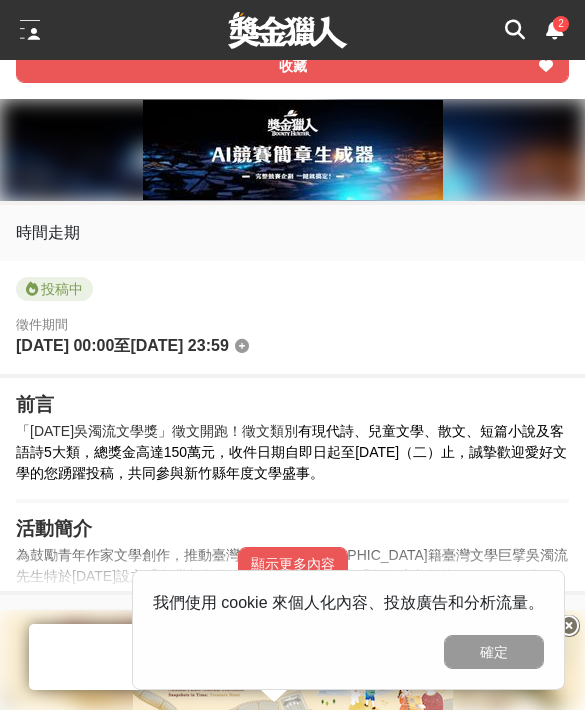 click on "有現代詩、兒童文學、散文、短篇小說及客語詩5大類，總獎金高達150萬元，收件日期自即日起至[DATE]（二）止，誠摯歡迎愛好文學的您踴躍投稿，共同參與新竹縣年度文學盛事。" at bounding box center (291, 452) 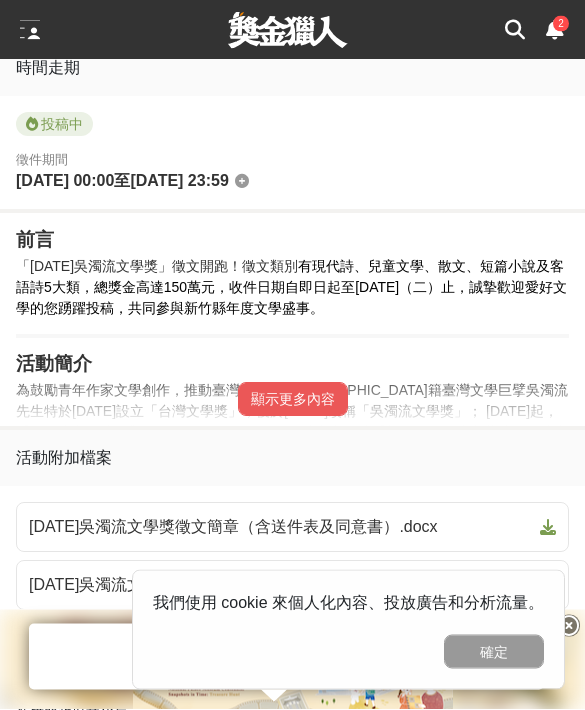 click on "顯示更多內容" at bounding box center (293, 400) 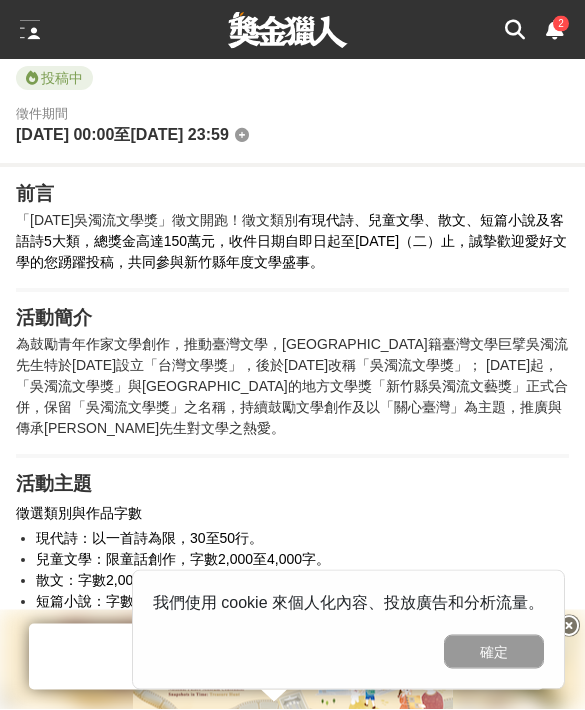 scroll, scrollTop: 959, scrollLeft: 0, axis: vertical 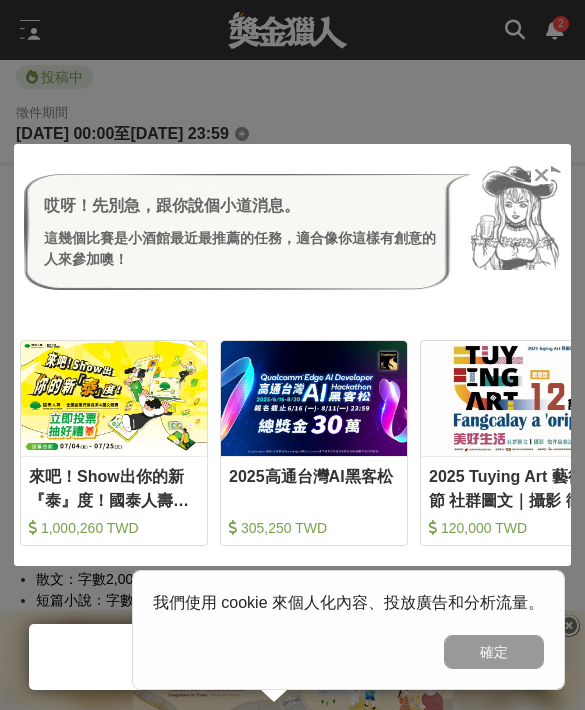 click on "哎呀！先別急，跟你說個小道消息。 這幾個比賽是小酒館最近最推薦的任務，適合像你這樣有創意的人來參加噢！ 來吧！Show出你的新『泰』度！國泰人壽全國創意行銷提案&圖文競賽   1,000,260 TWD 2025高通台灣AI黑客松   305,250 TWD 2025 Tuying Art 藝術節 社群圖文｜攝影 徵件競賽活動   120,000 TWD 梭哈青春 ALL IN —2025屏東青年社會創新競賽   1,100,000 TWD" at bounding box center [292, 355] 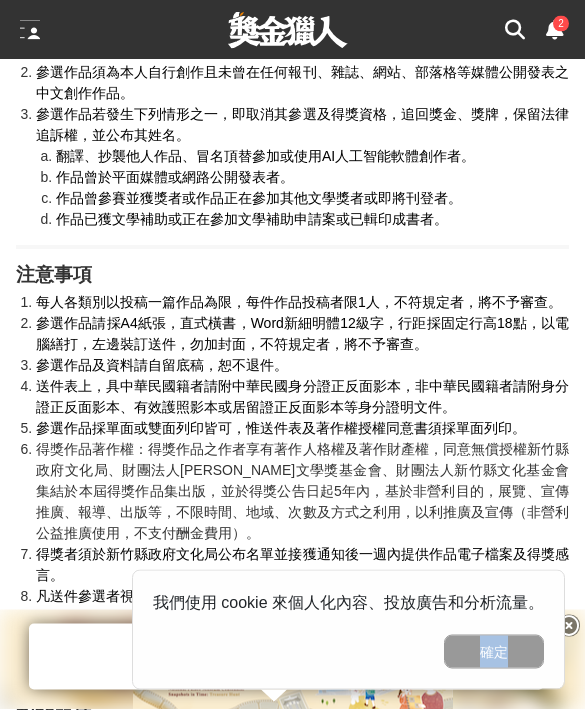 scroll, scrollTop: 2461, scrollLeft: 0, axis: vertical 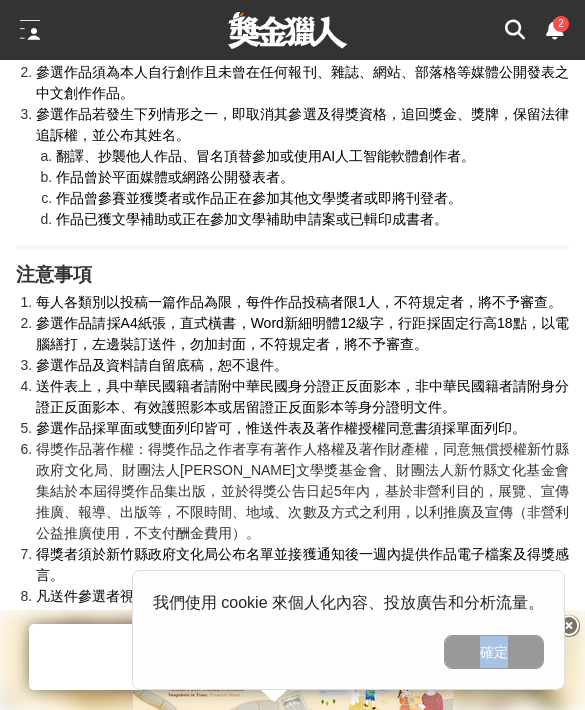 click on "得獎作品著作權：得獎作品之作者享有著作人格權及著作財產權，同意無償授權新竹縣政府文化局、財團法人[PERSON_NAME]文學獎基金會、財團法人新竹縣文化基金會集結於本屆得獎作品集出版，並於得獎公告日起5年內，基於非營利目的，展覽、宣傳推廣、報導、出版等，不限時間、地域、次數及方式之利用，以利推廣及宣傳（非營利公益推廣使用，不支付酬金費用）。" at bounding box center [302, 491] 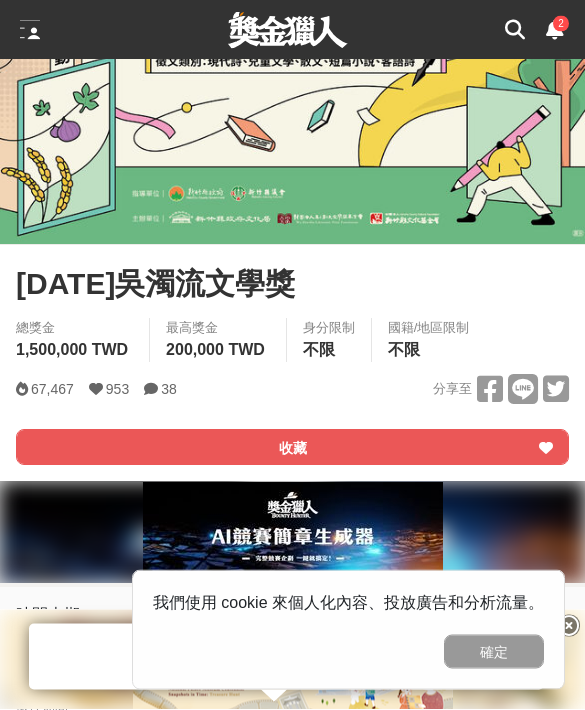 scroll, scrollTop: 367, scrollLeft: 0, axis: vertical 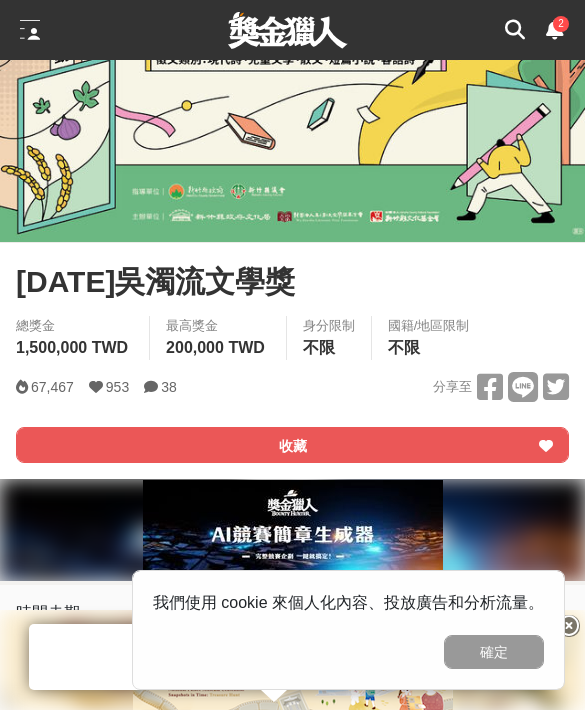click on "收藏" at bounding box center [292, 445] 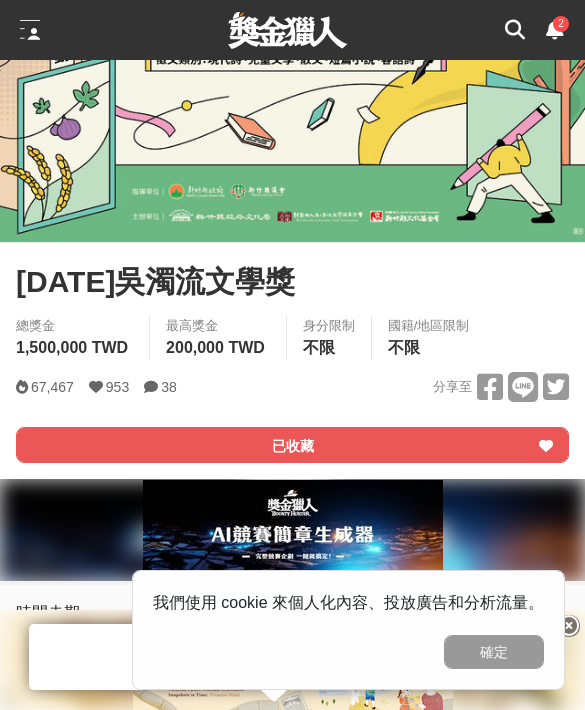 click at bounding box center [30, 30] 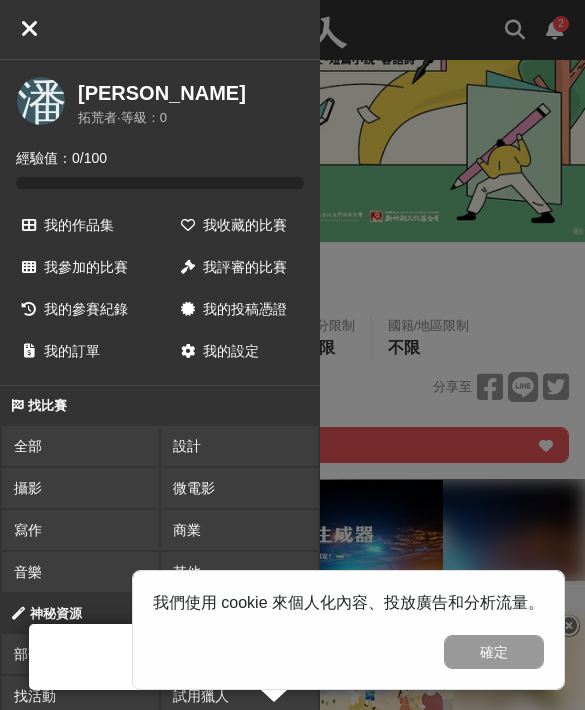 click on "我收藏的比賽" at bounding box center [245, 225] 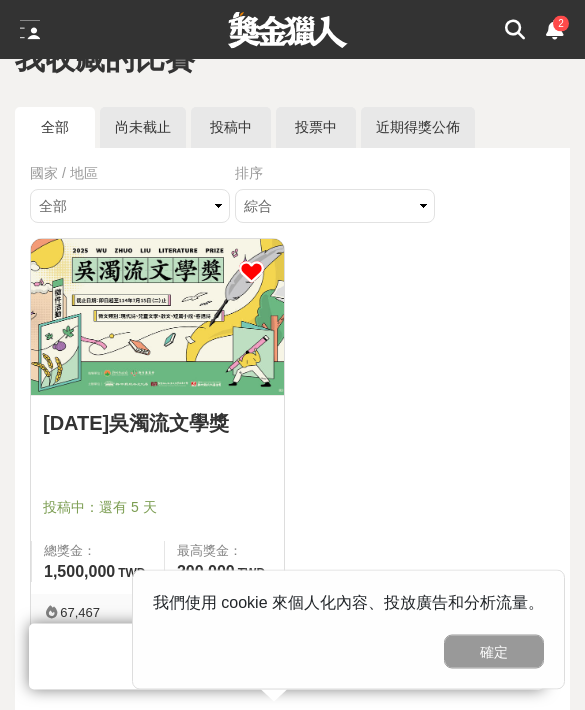 scroll, scrollTop: 58, scrollLeft: 0, axis: vertical 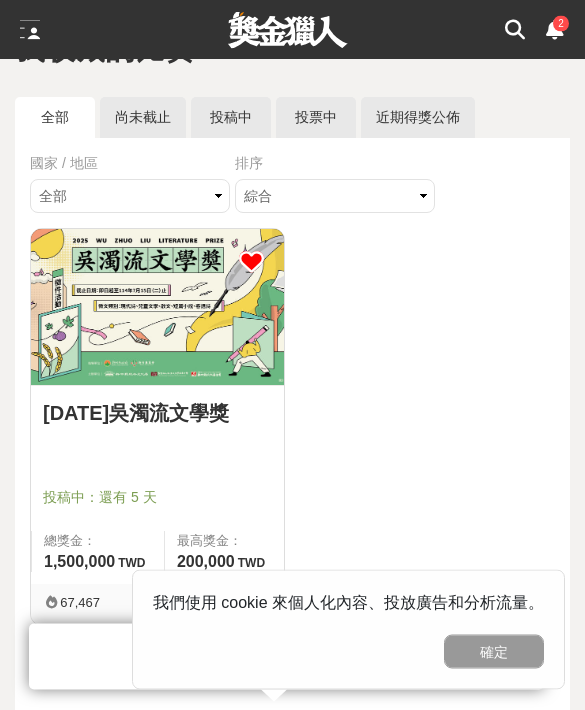 click on "近期得獎公佈" at bounding box center (418, 118) 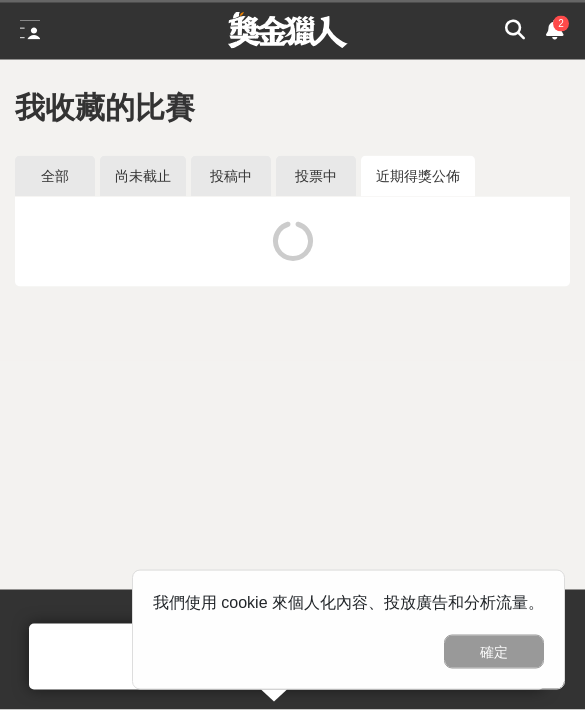 scroll, scrollTop: 0, scrollLeft: 0, axis: both 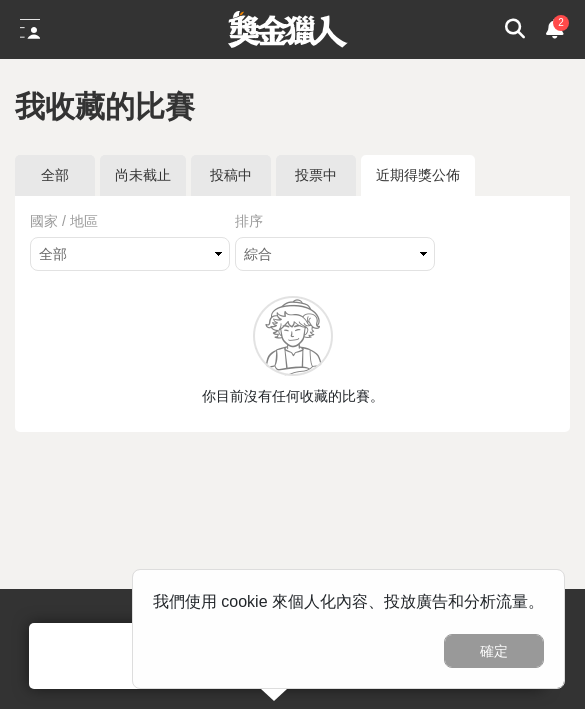 click on "全部" at bounding box center [55, 176] 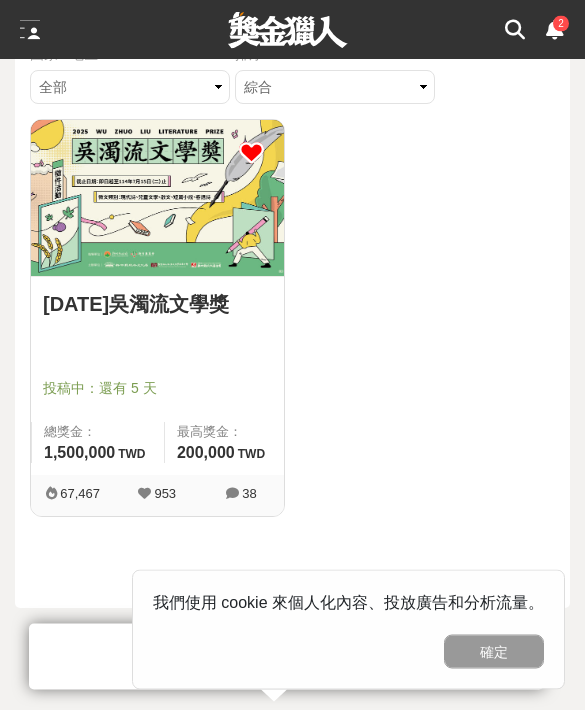 scroll, scrollTop: 202, scrollLeft: 0, axis: vertical 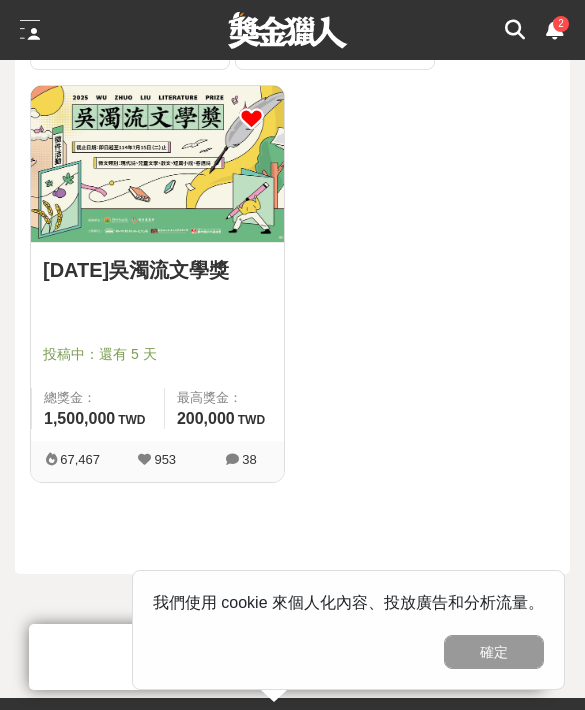 click on "[DATE][PERSON_NAME]文學獎 投稿中：還有 5 天 總獎金： 1,500,000 150 萬 TWD 最高獎金： 200,000 TWD" at bounding box center [157, 342] 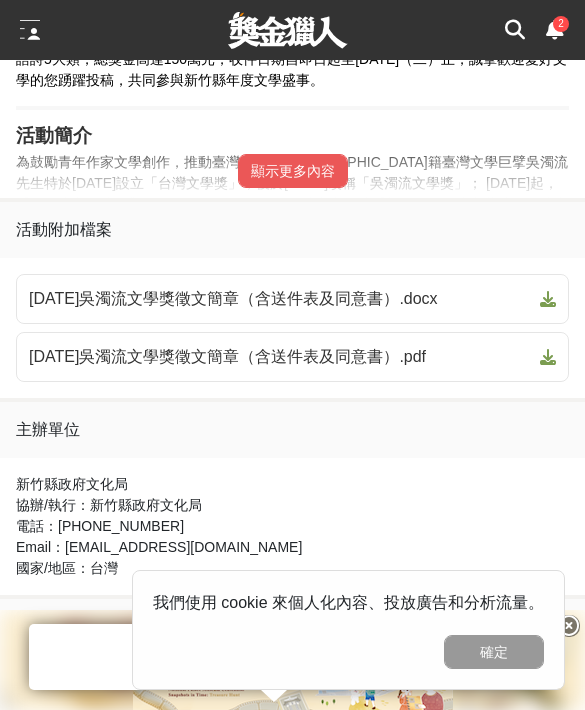 scroll, scrollTop: 1041, scrollLeft: 0, axis: vertical 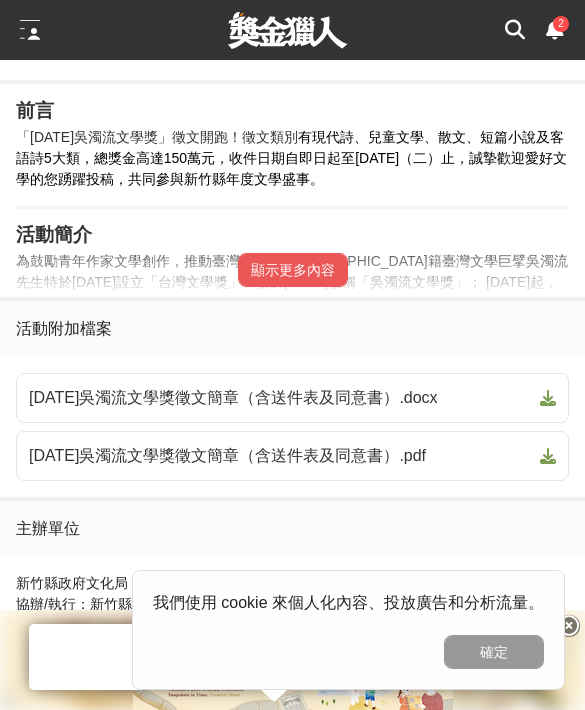 click on "顯示更多內容" at bounding box center [292, 270] 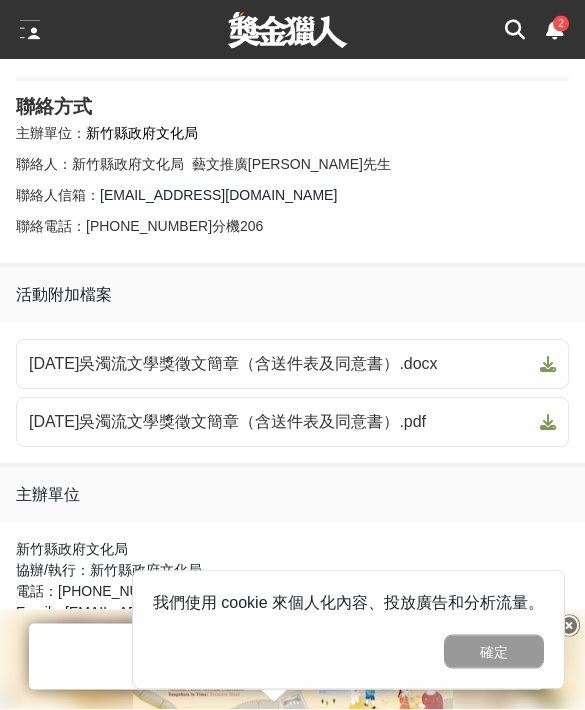 scroll, scrollTop: 3200, scrollLeft: 0, axis: vertical 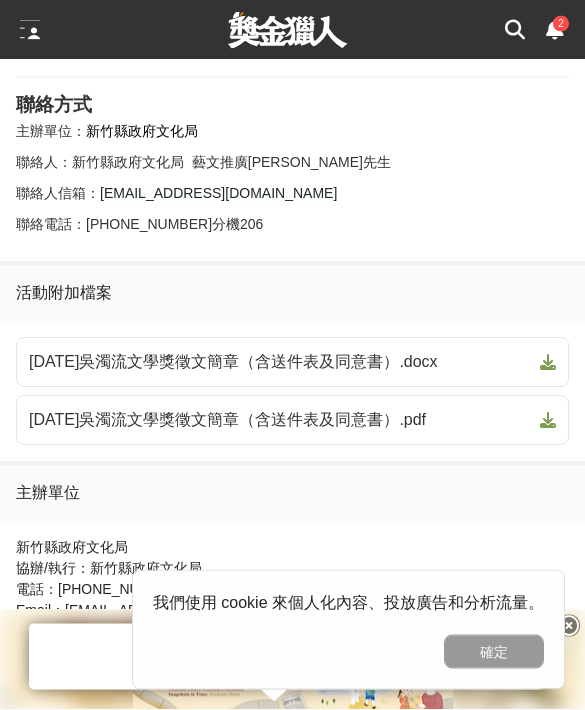click on "[DATE]吳濁流文學獎徵文簡章（含送件表及同意書）.pdf" at bounding box center [280, 421] 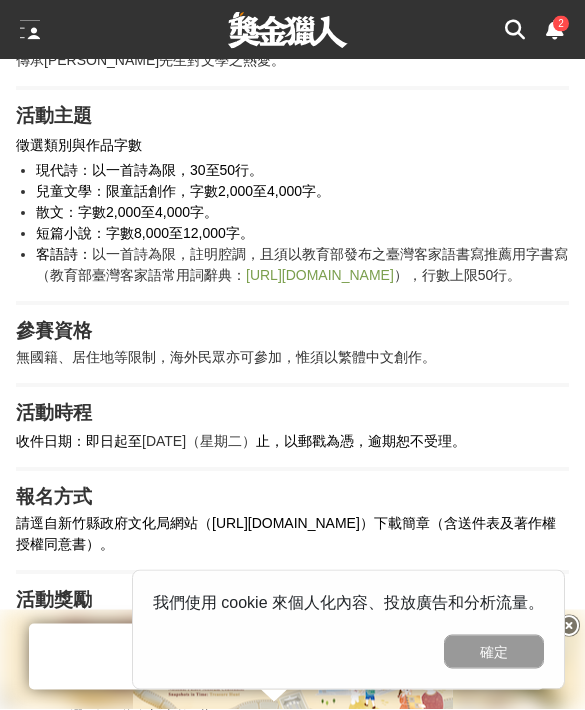 scroll, scrollTop: 1326, scrollLeft: 0, axis: vertical 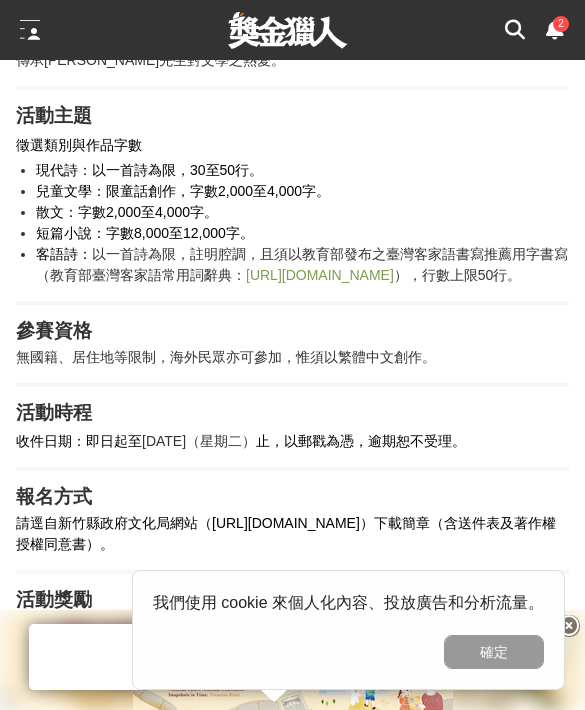click on "請逕自新竹縣政府文化局網站（[URL][DOMAIN_NAME]）下載簡章（含送件表及著作權授權同意書）。" at bounding box center (292, 534) 